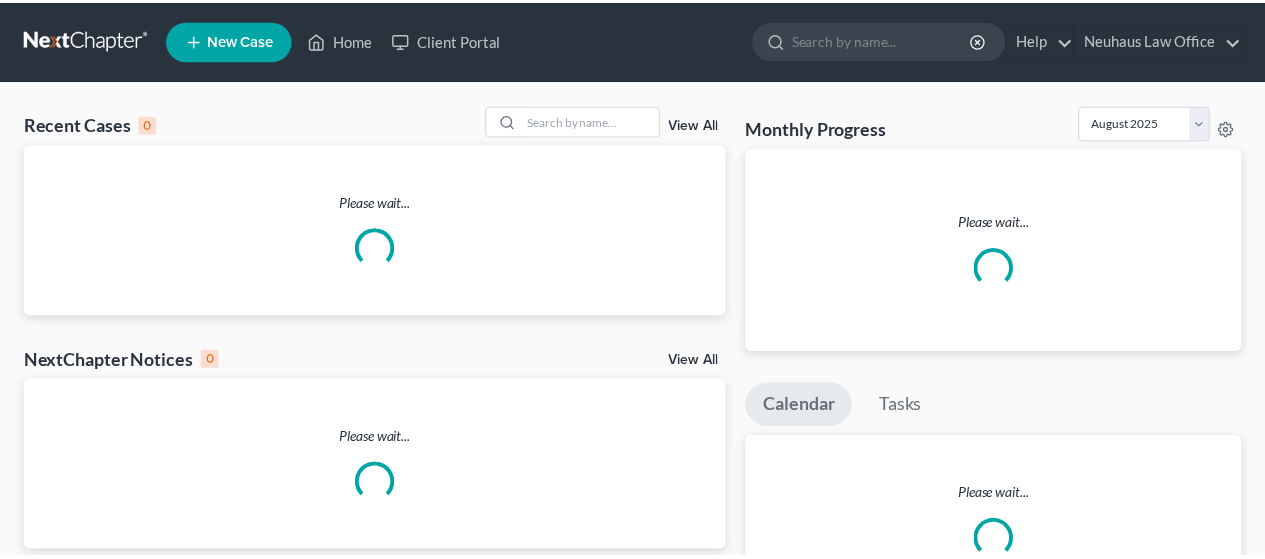 scroll, scrollTop: 0, scrollLeft: 0, axis: both 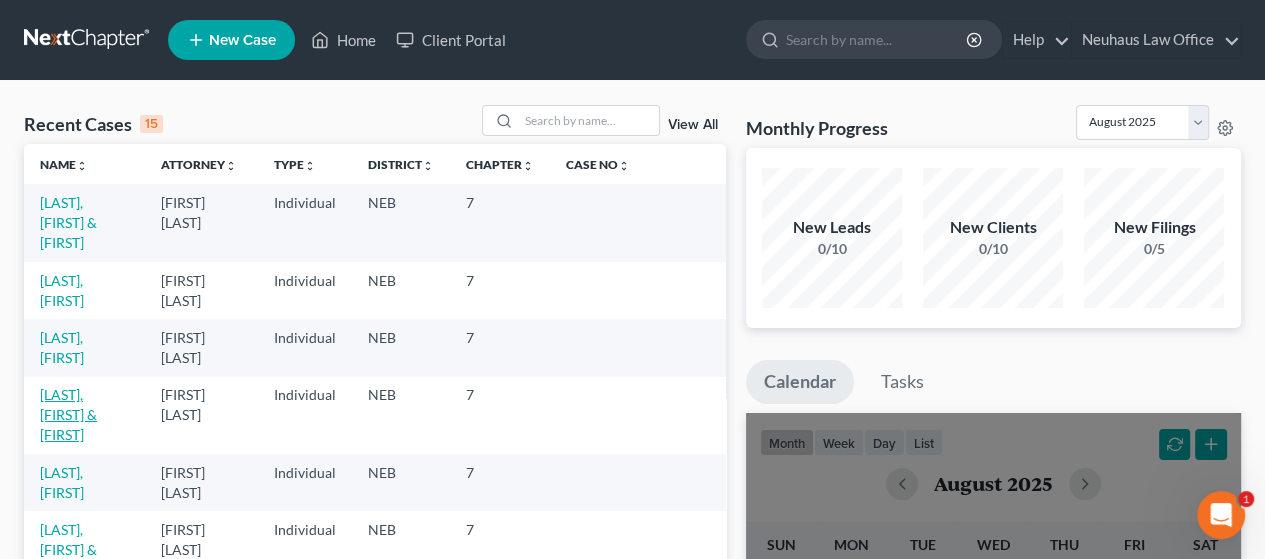 click on "[LAST], [FIRST] & [FIRST]" at bounding box center [68, 414] 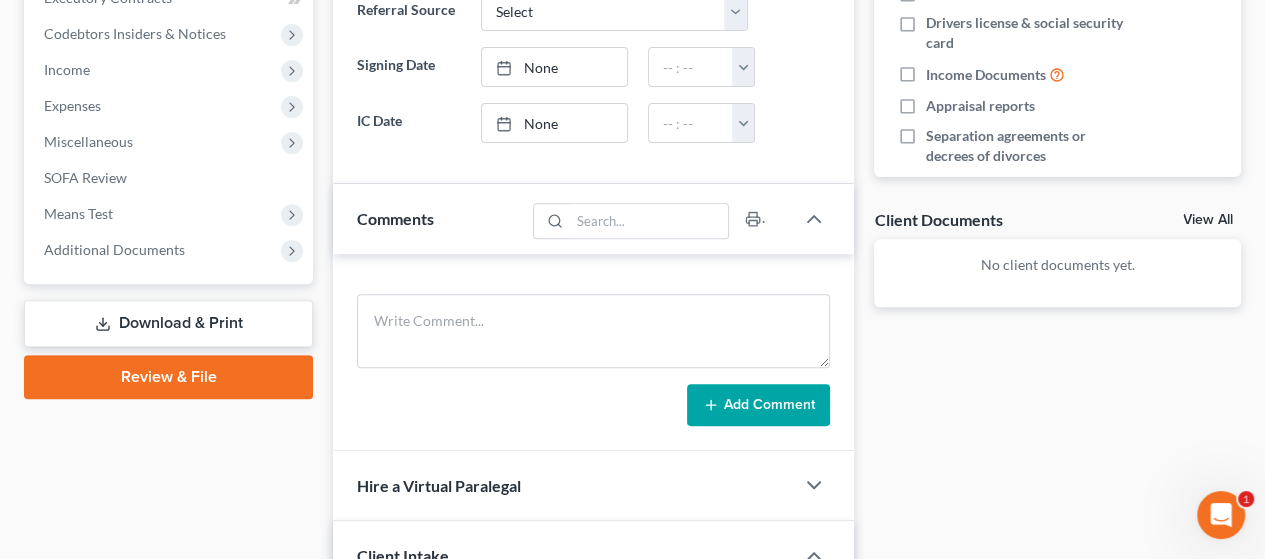 scroll, scrollTop: 600, scrollLeft: 0, axis: vertical 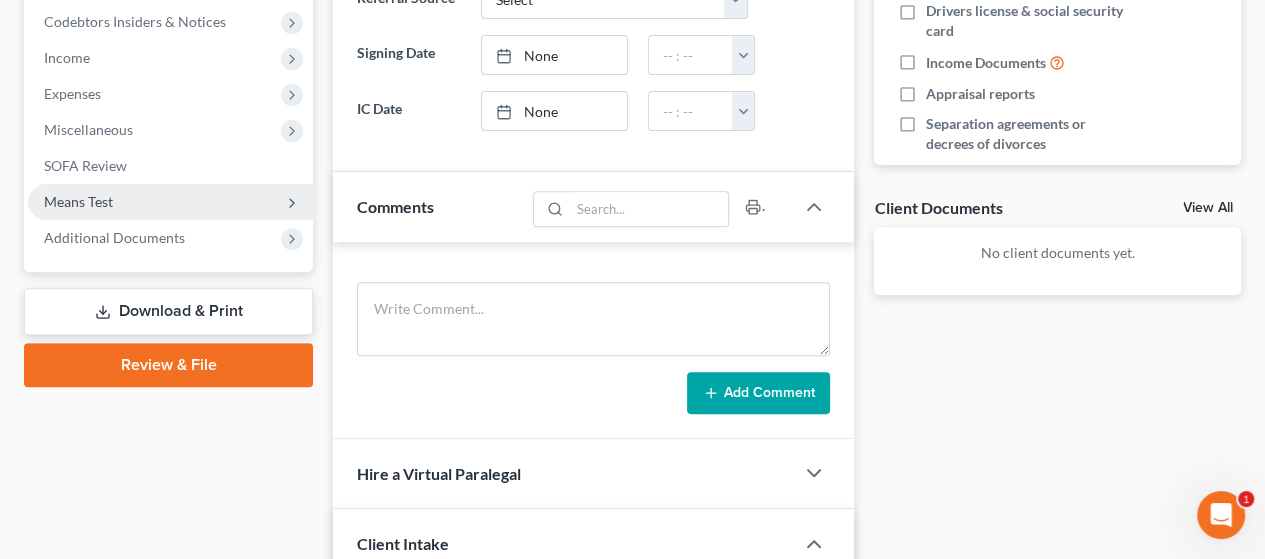click on "Means Test" at bounding box center (170, 202) 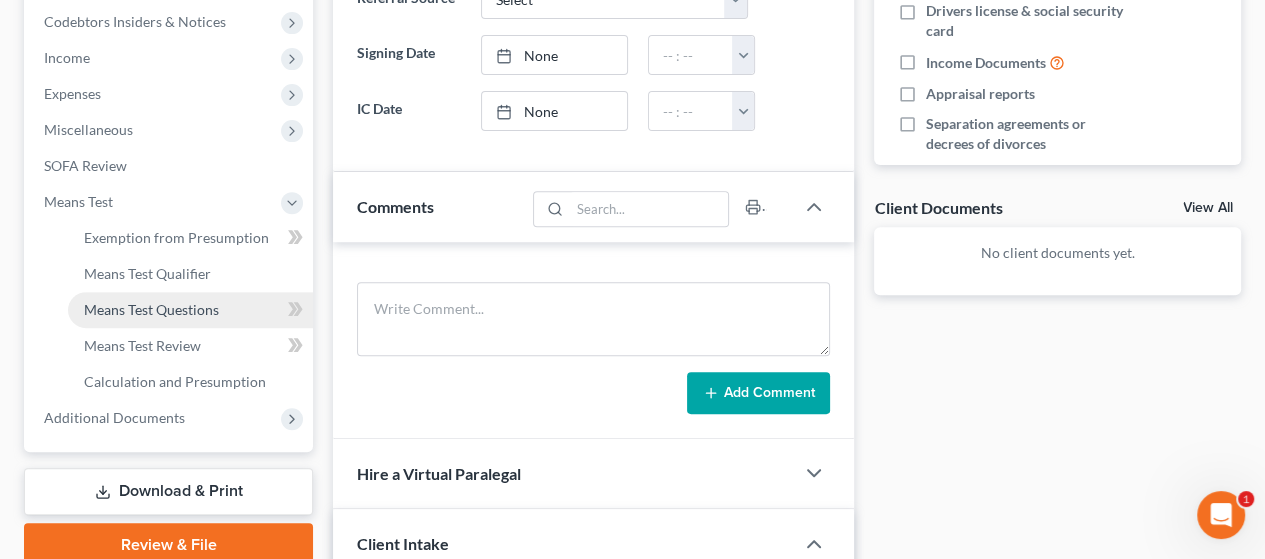 click on "Means Test Questions" at bounding box center (190, 310) 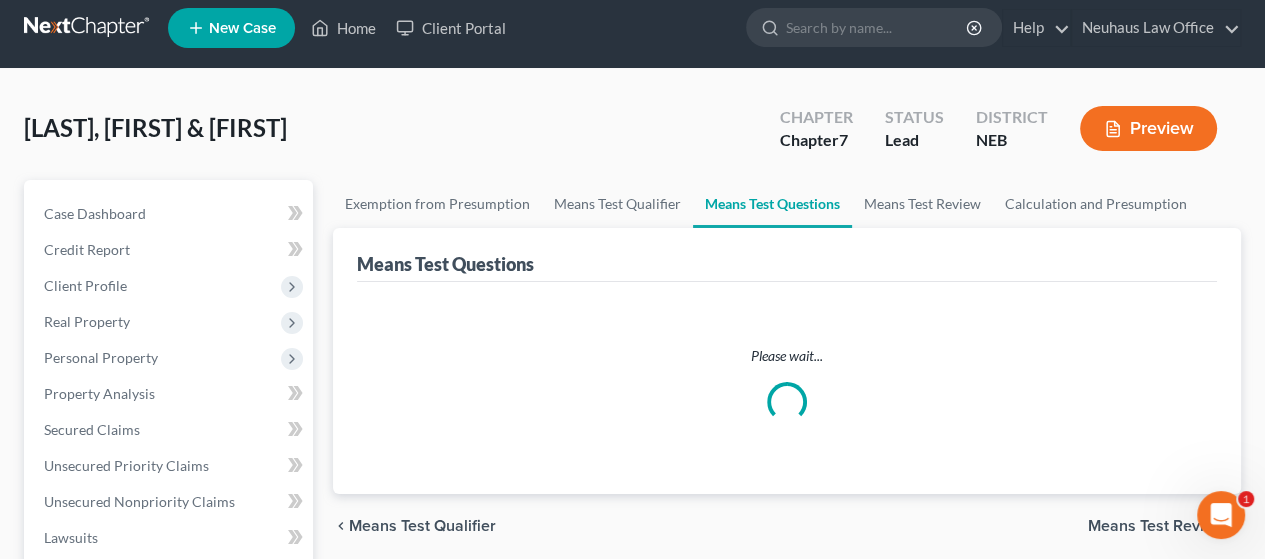 scroll, scrollTop: 0, scrollLeft: 0, axis: both 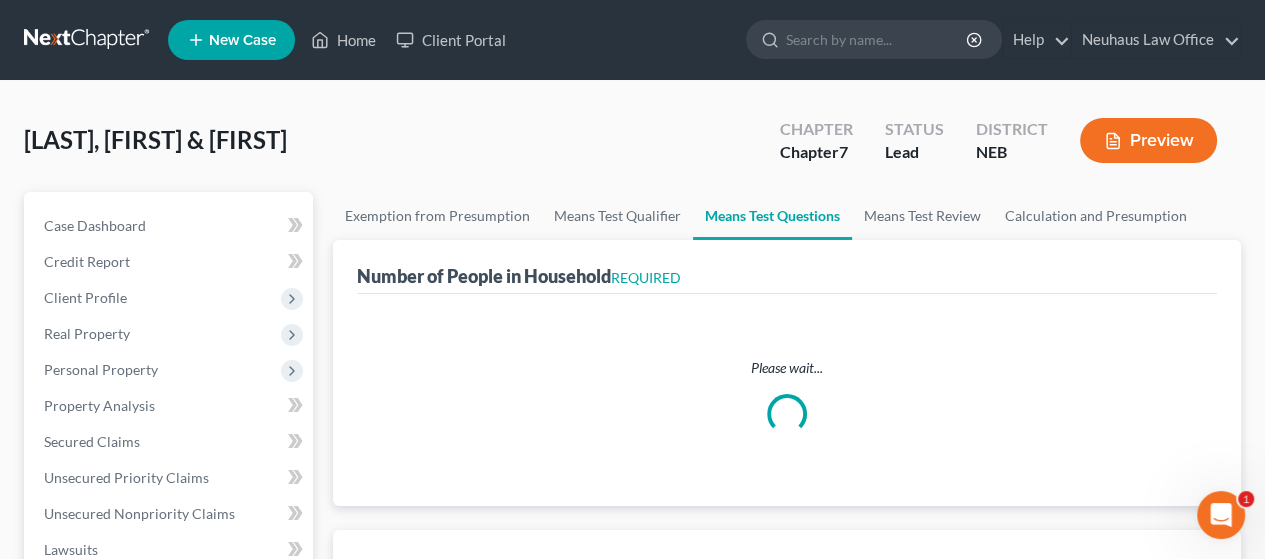 select on "1" 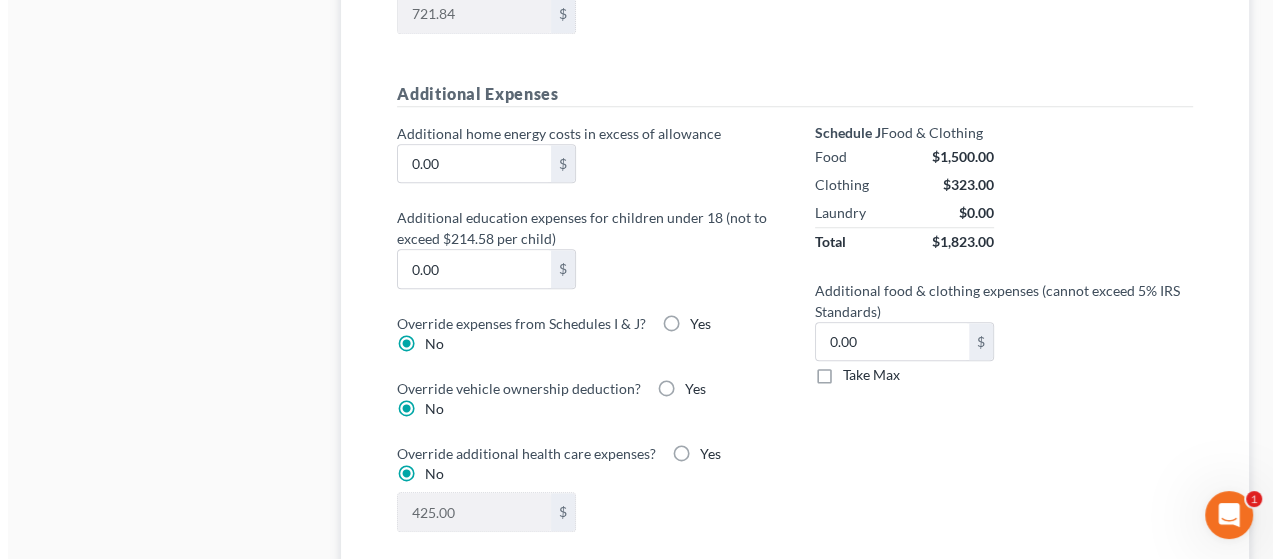 scroll, scrollTop: 1500, scrollLeft: 0, axis: vertical 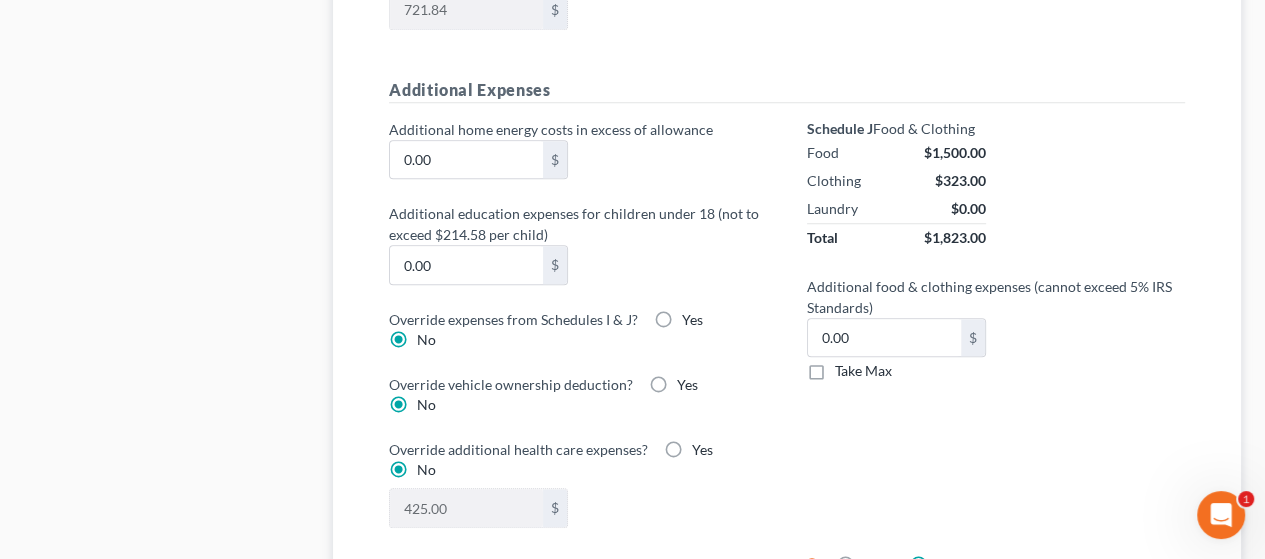 click on "Yes" at bounding box center [692, 320] 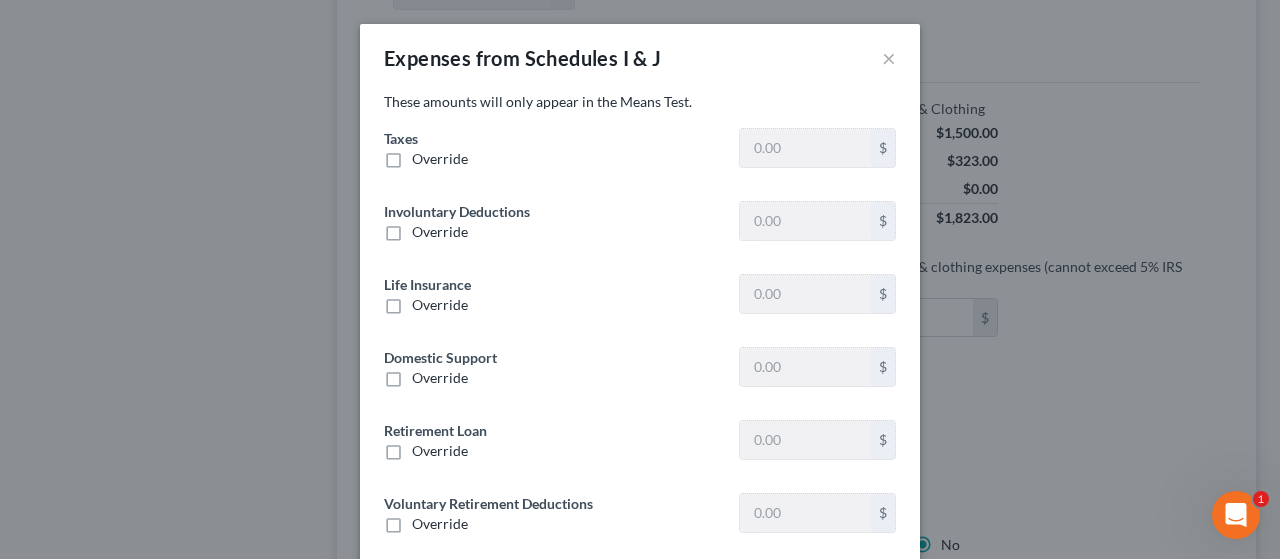 type on "2,215.27" 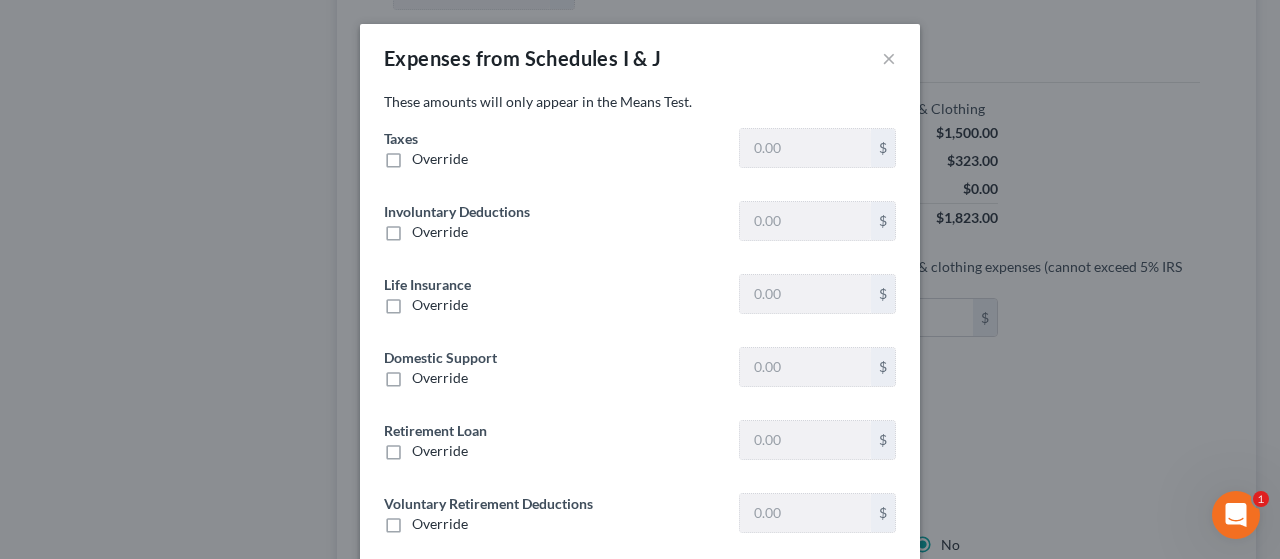 type on "639.07" 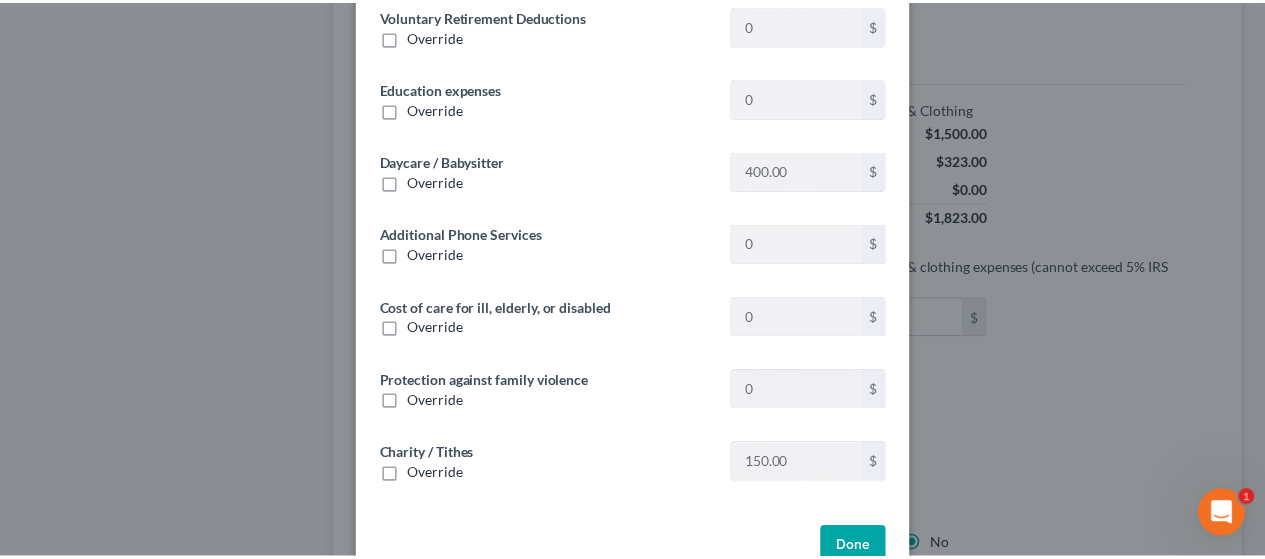 scroll, scrollTop: 536, scrollLeft: 0, axis: vertical 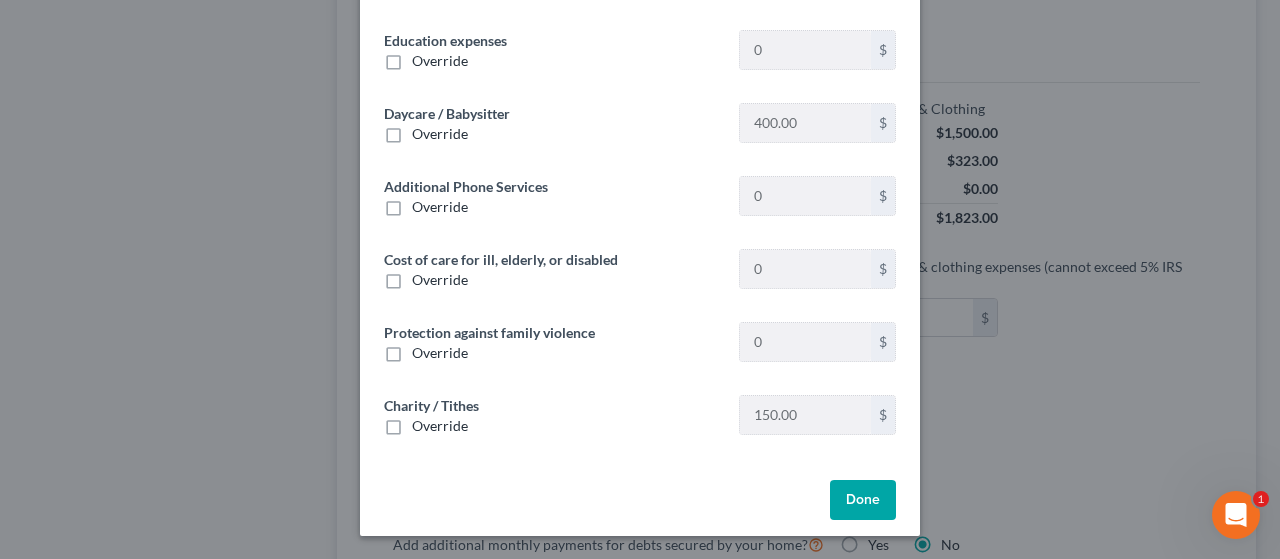 click on "Done" at bounding box center (863, 500) 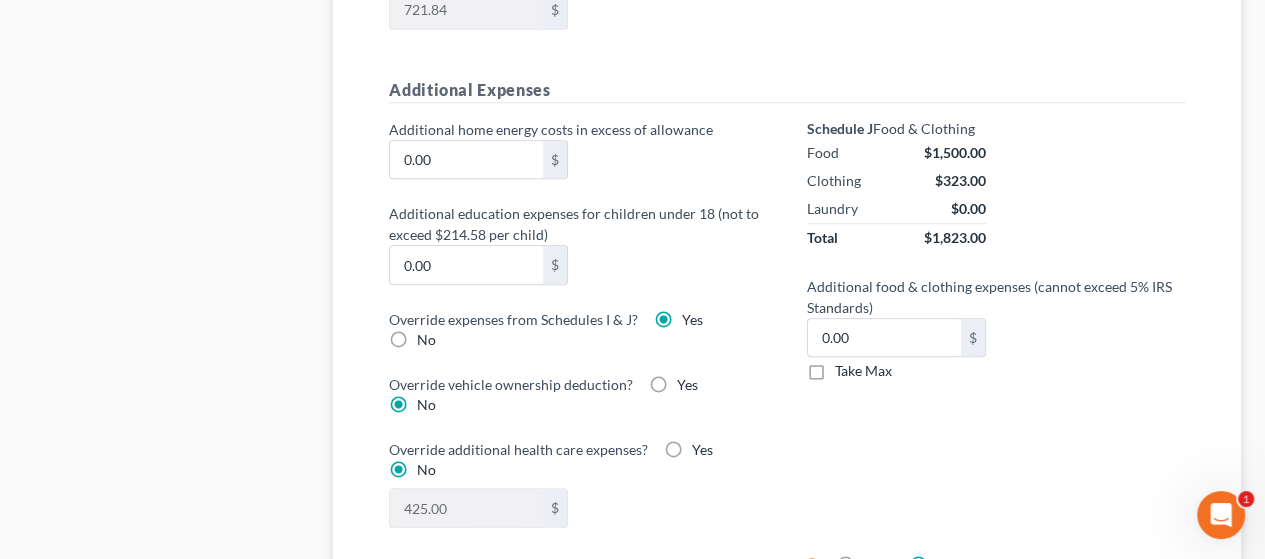 click on "Yes" at bounding box center (687, 385) 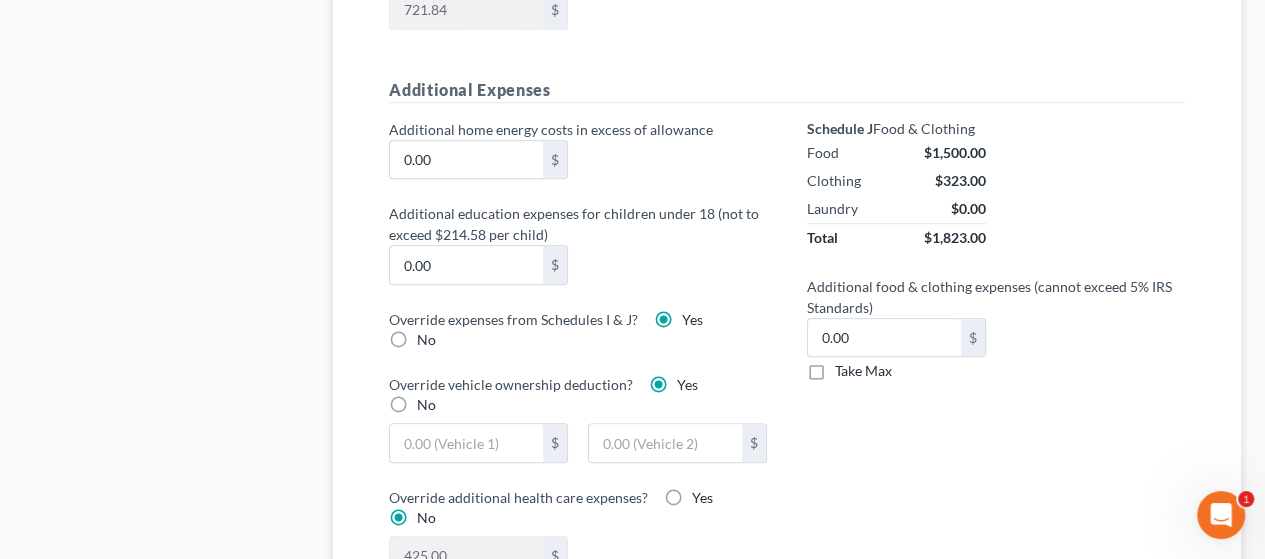 click on "No" at bounding box center [426, 405] 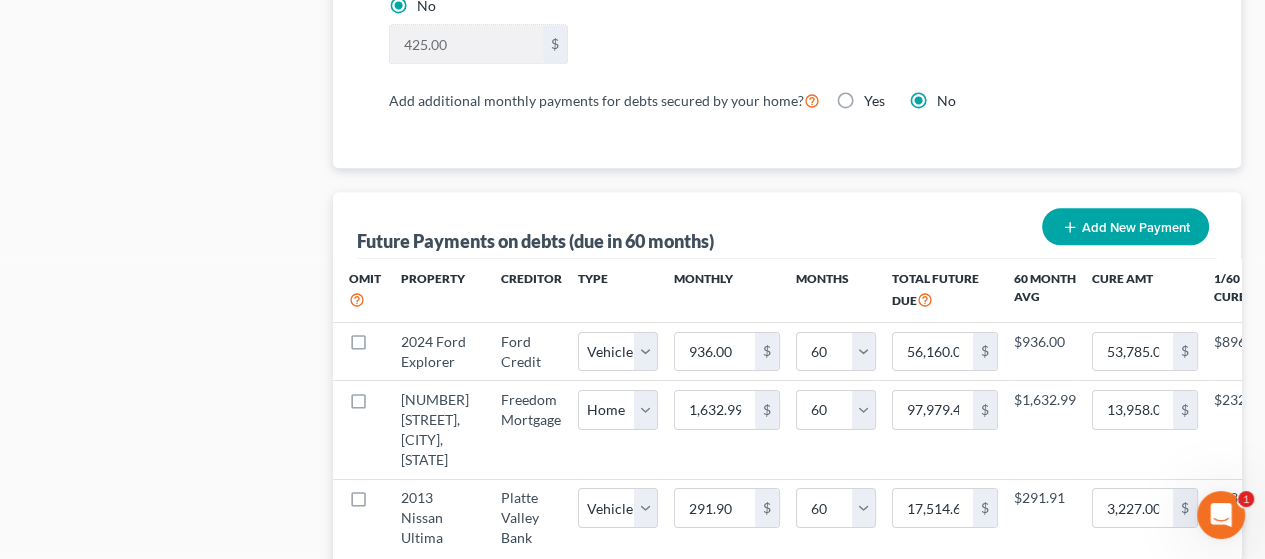 scroll, scrollTop: 2000, scrollLeft: 0, axis: vertical 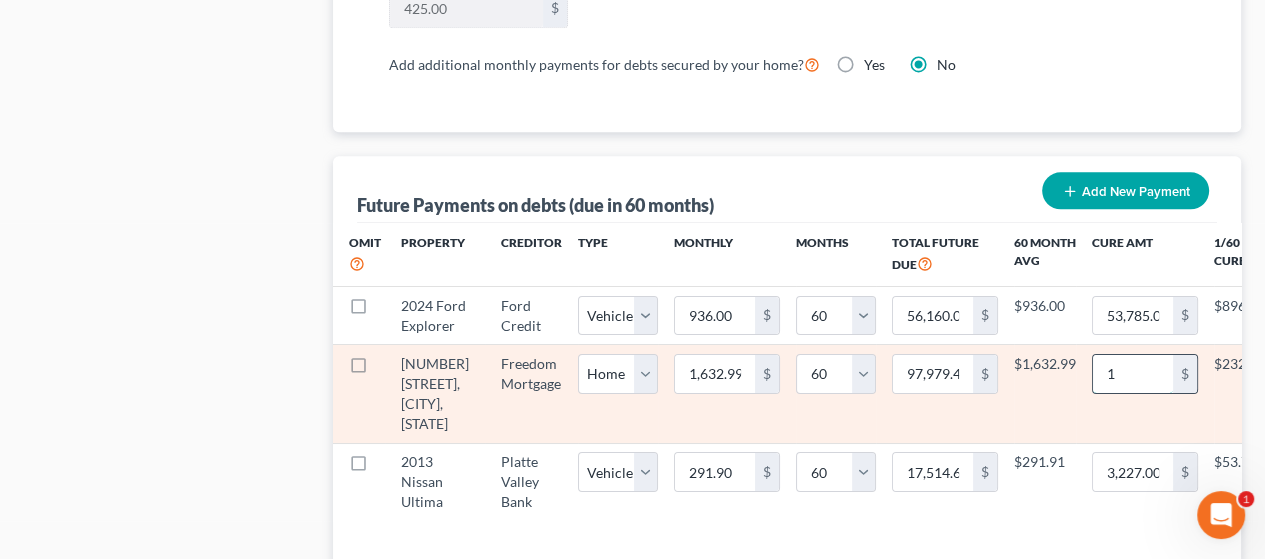 type on "13" 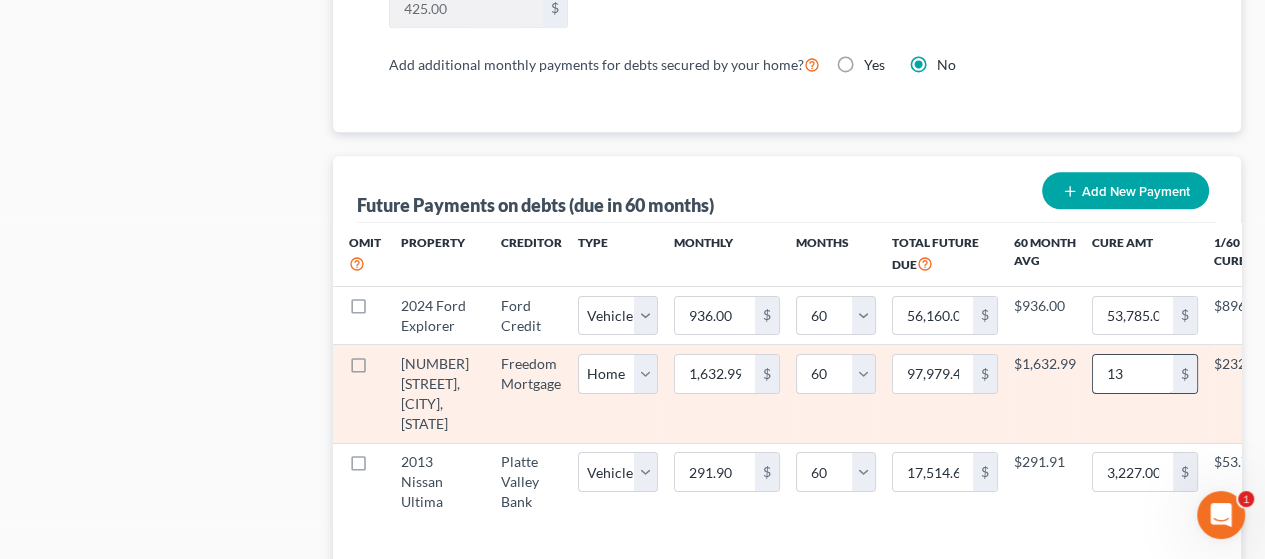 select on "0" 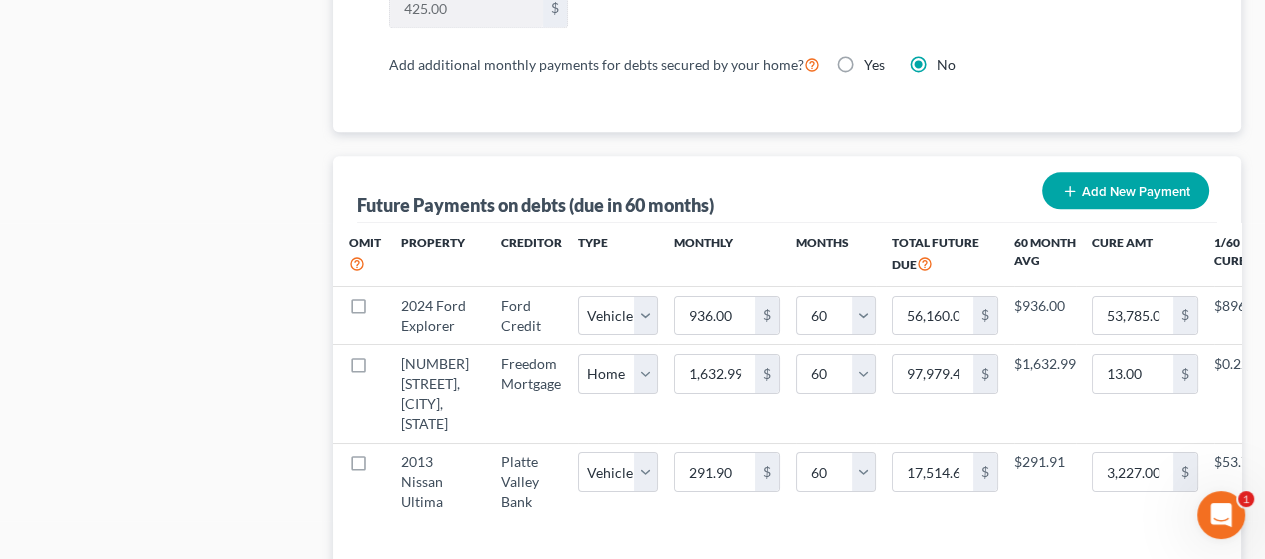 select on "0" 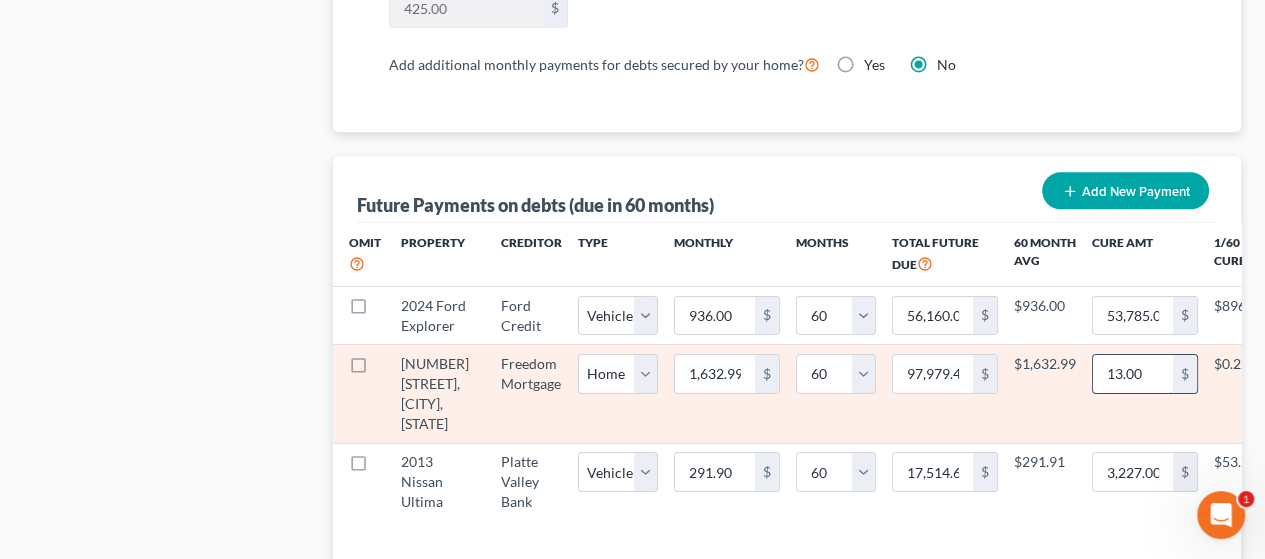 click on "13.00" at bounding box center [1133, 374] 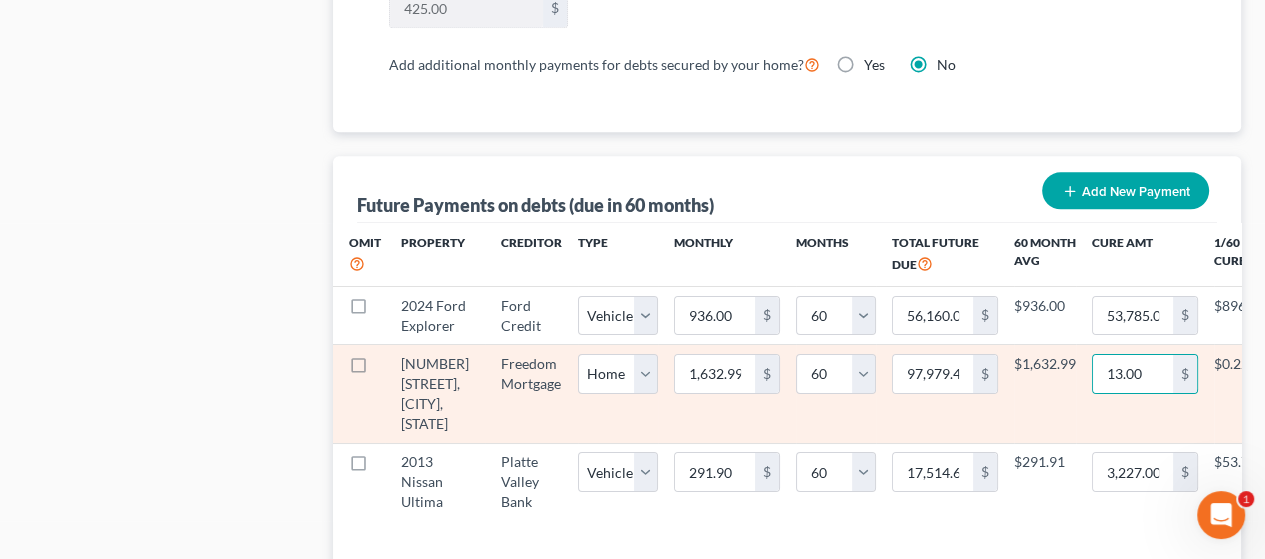 click on "13.00 $" at bounding box center [1145, 394] 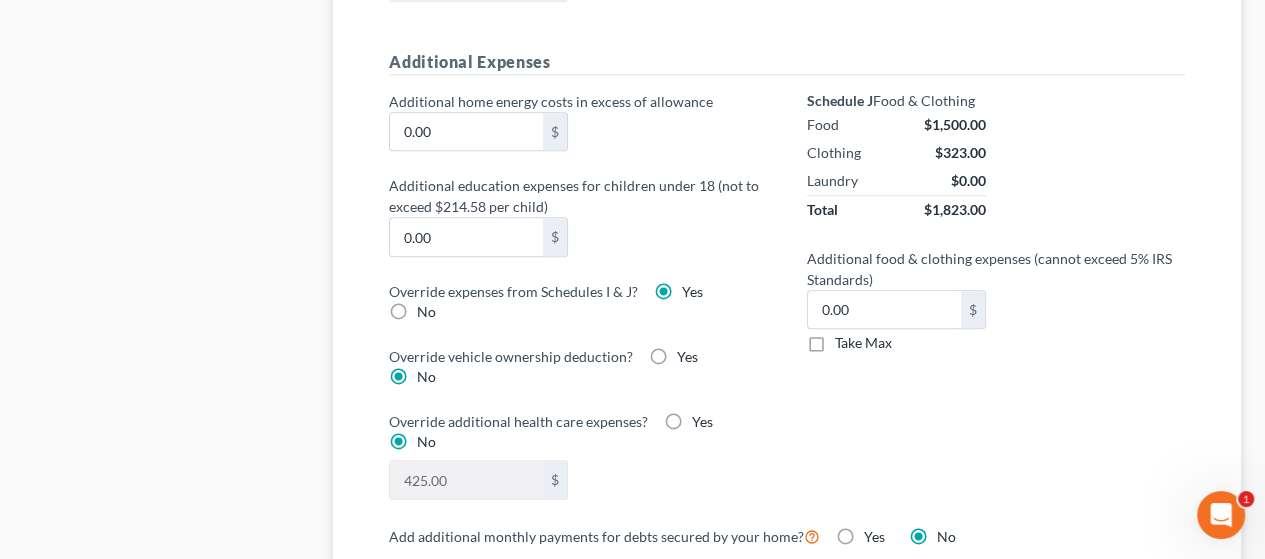 scroll, scrollTop: 1500, scrollLeft: 0, axis: vertical 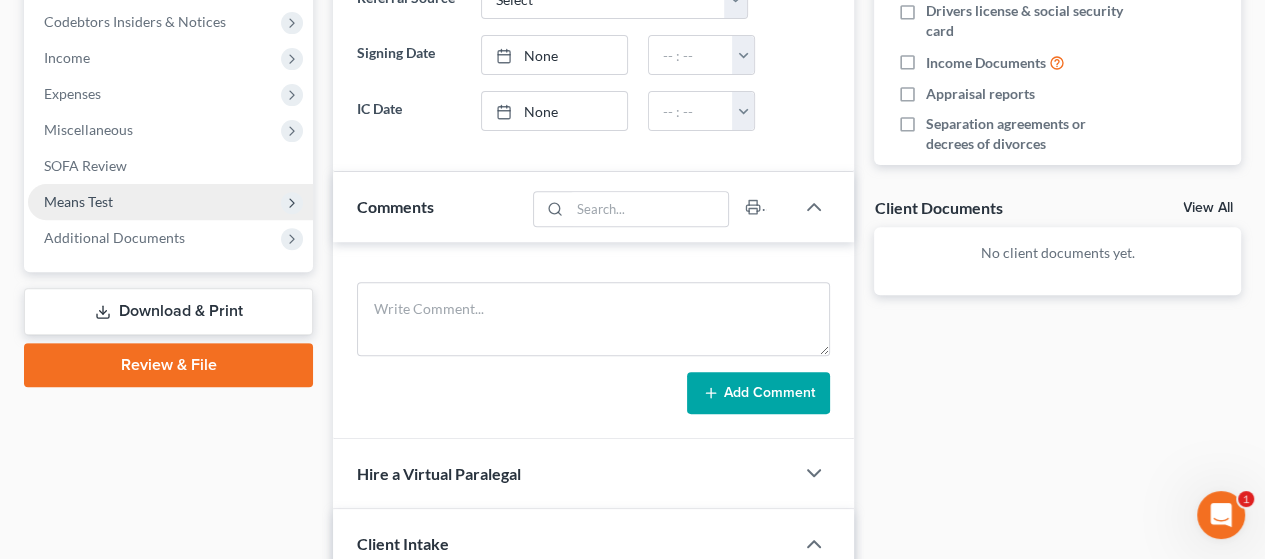 click on "Means Test" at bounding box center (170, 202) 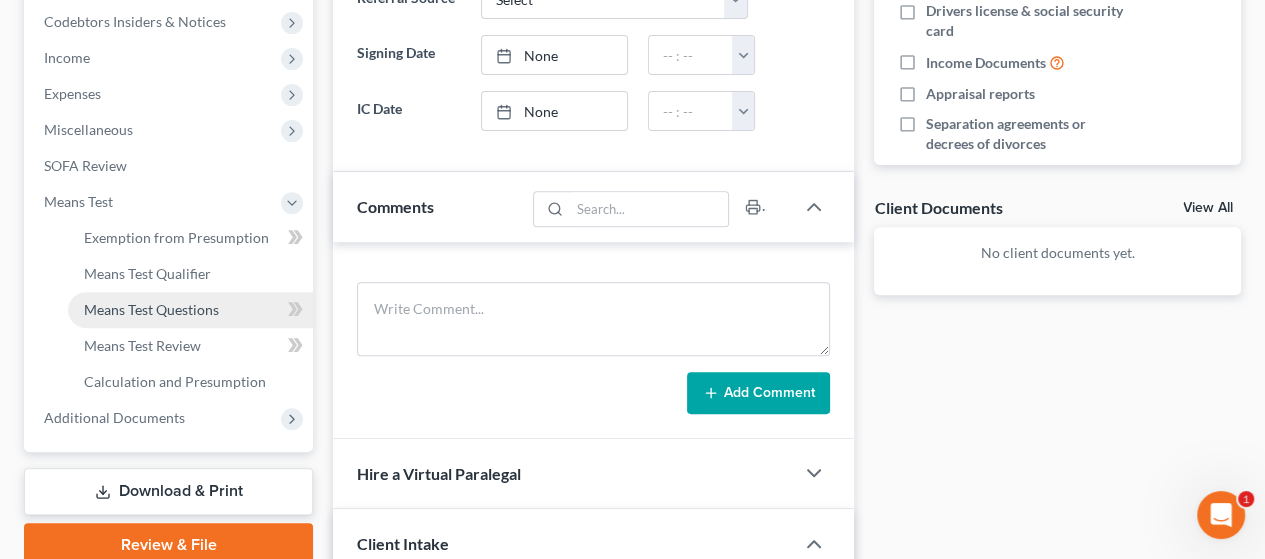 click on "Means Test Questions" at bounding box center [151, 309] 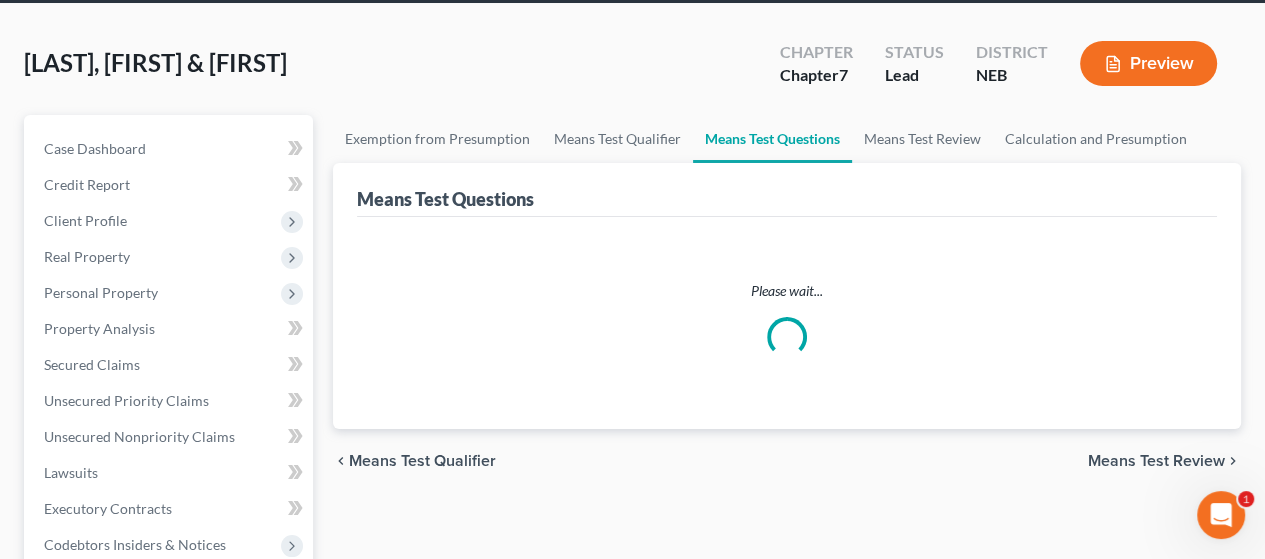 scroll, scrollTop: 0, scrollLeft: 0, axis: both 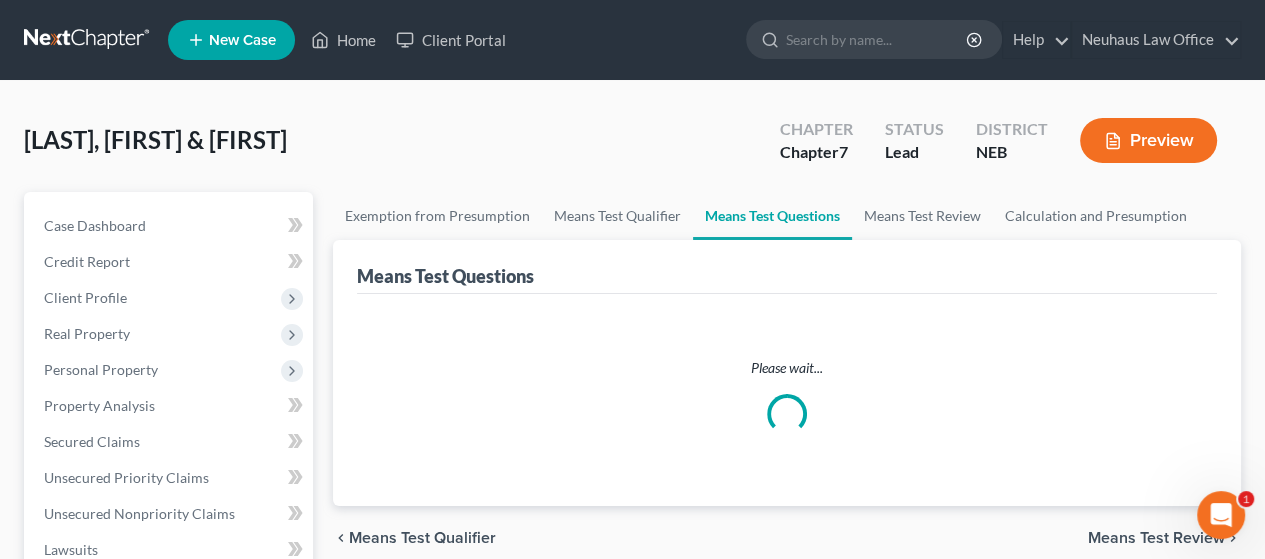 select on "5" 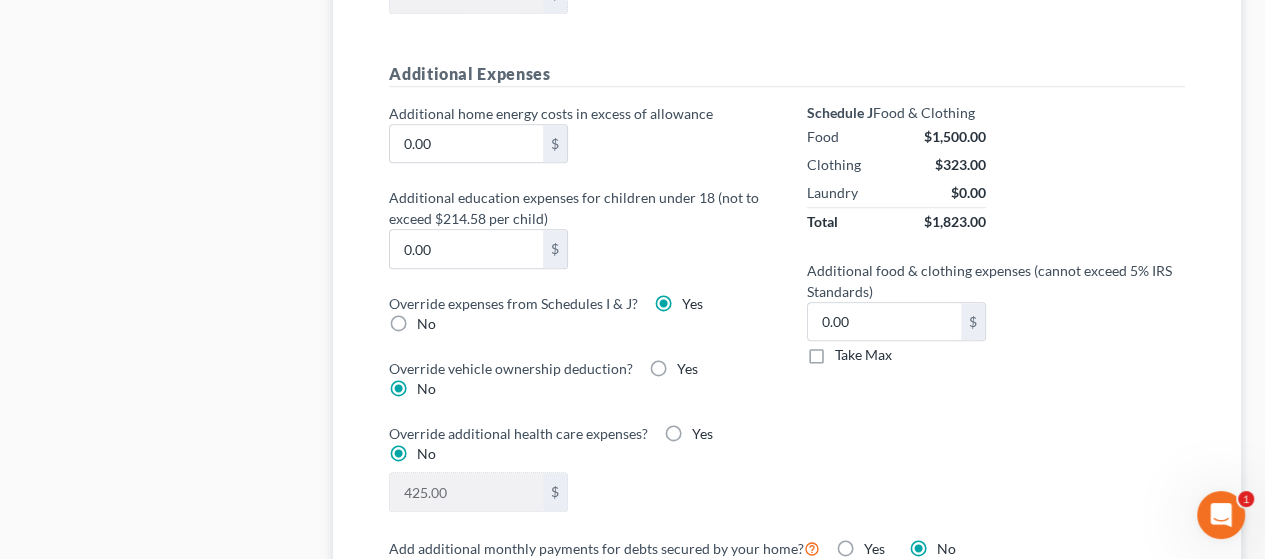 scroll, scrollTop: 1600, scrollLeft: 0, axis: vertical 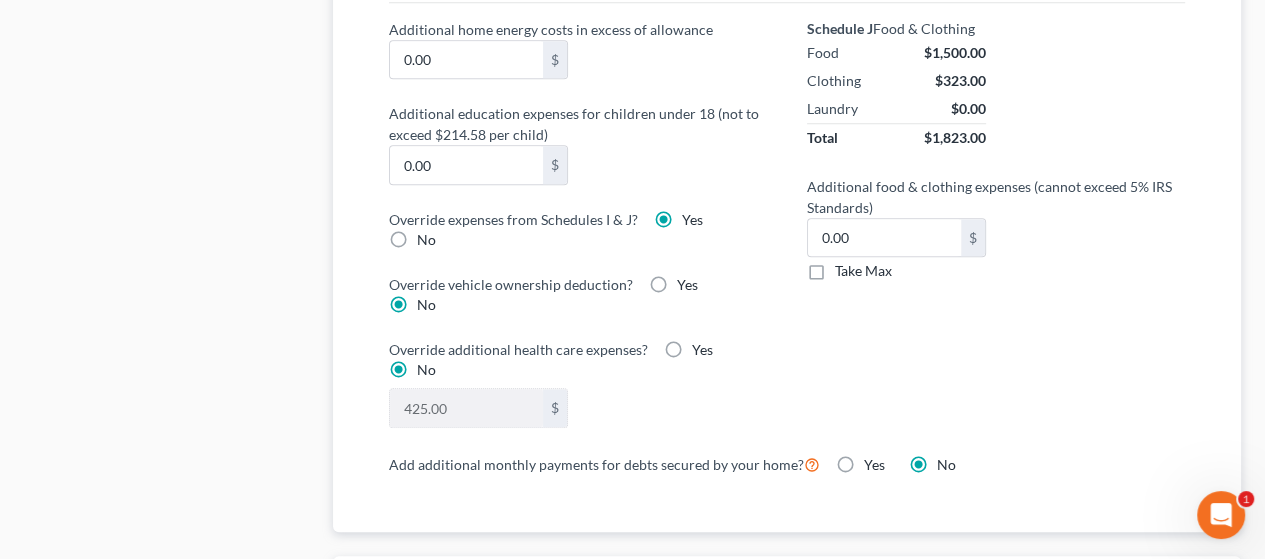 click on "No" at bounding box center [426, 240] 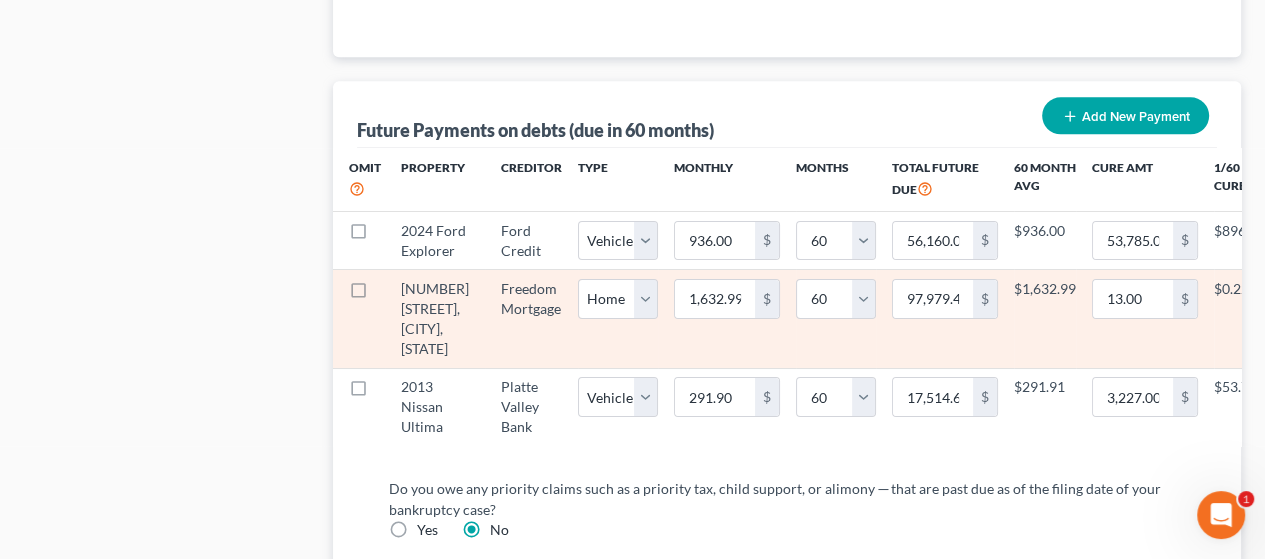 scroll, scrollTop: 2100, scrollLeft: 0, axis: vertical 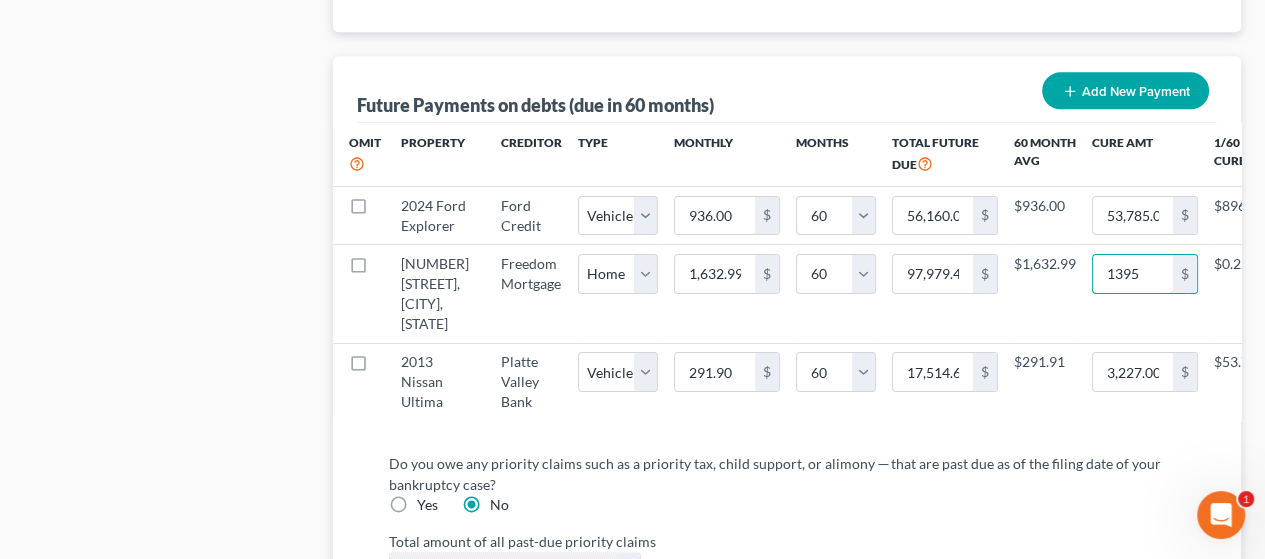type on "1,395" 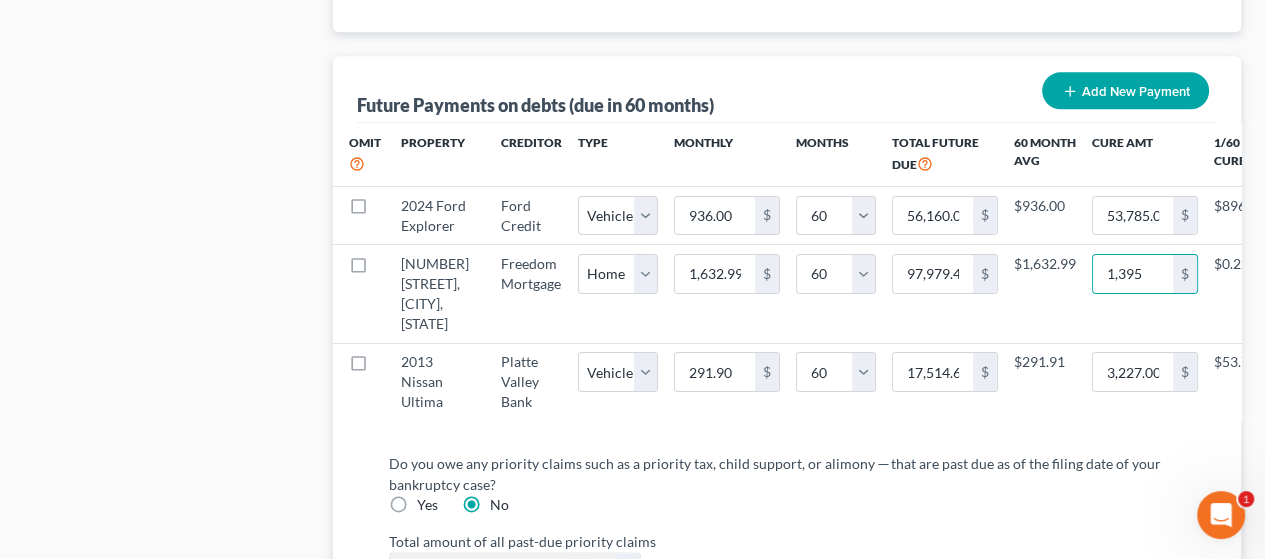 select on "0" 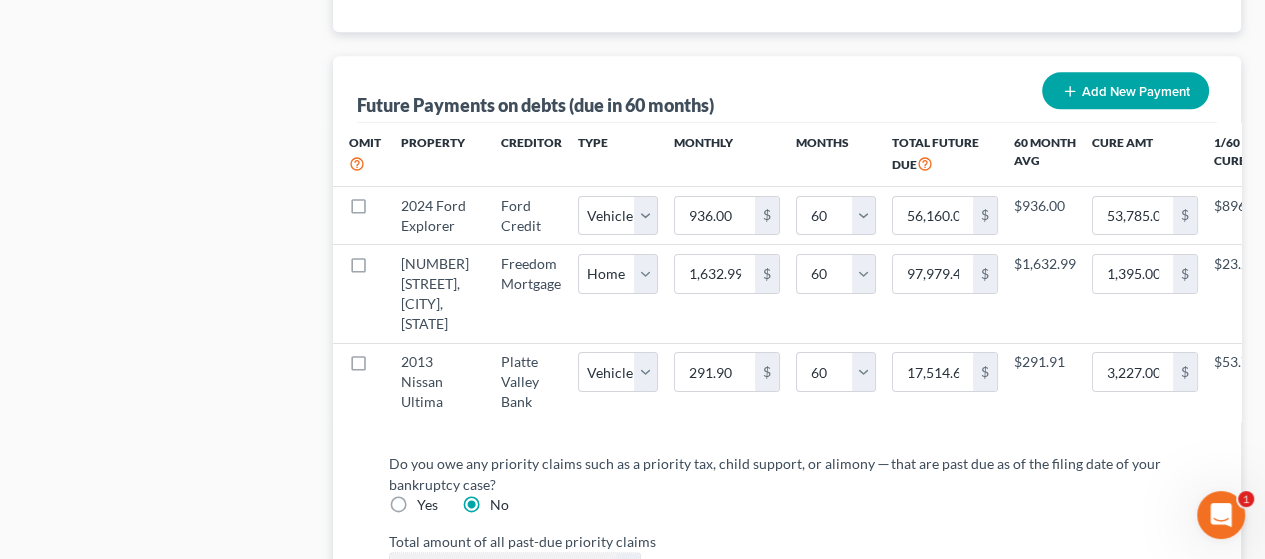 select on "0" 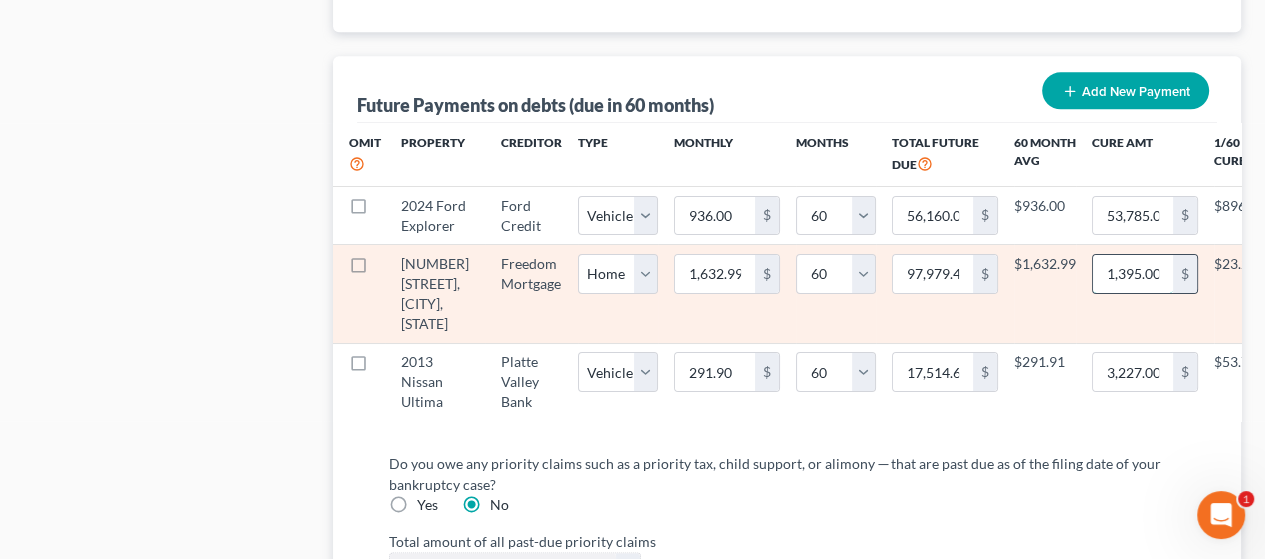 click on "1,395.00" at bounding box center (1133, 274) 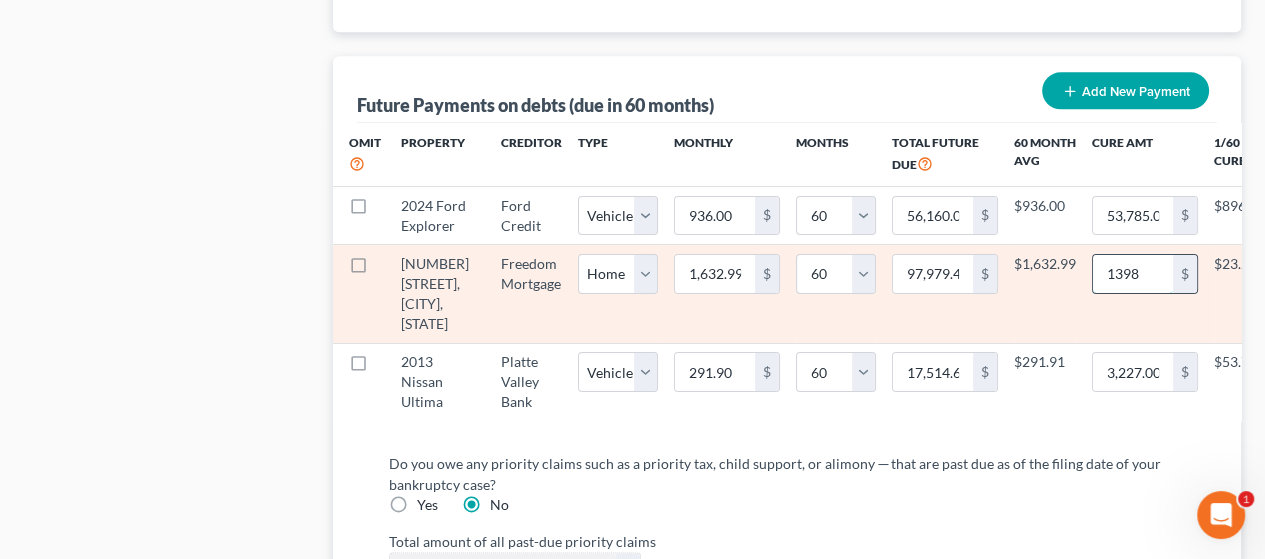 type on "1,398" 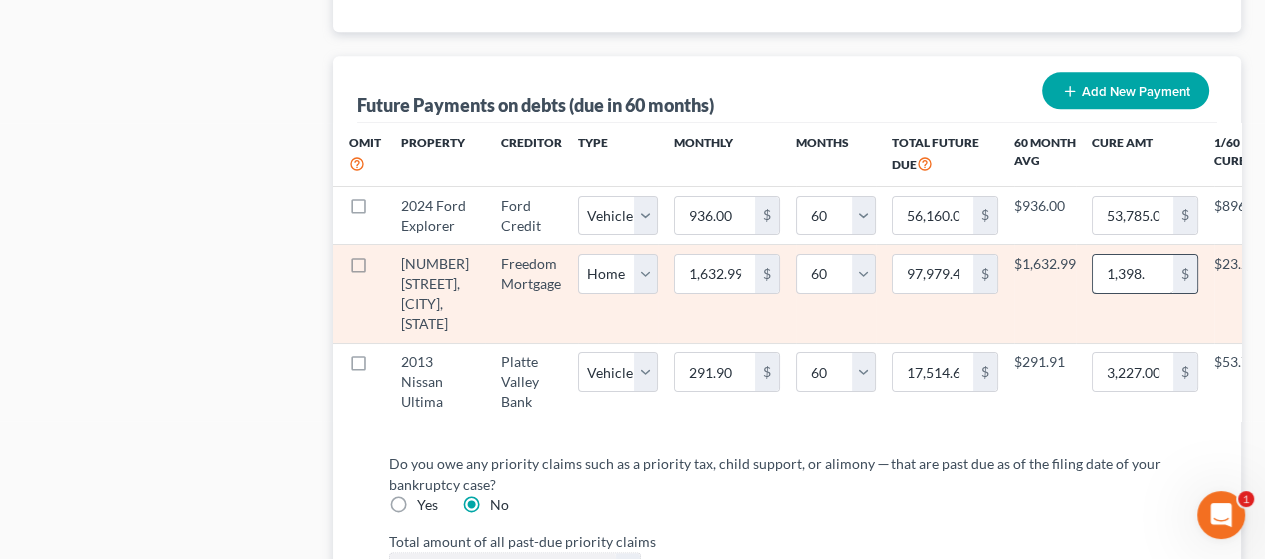 select on "0" 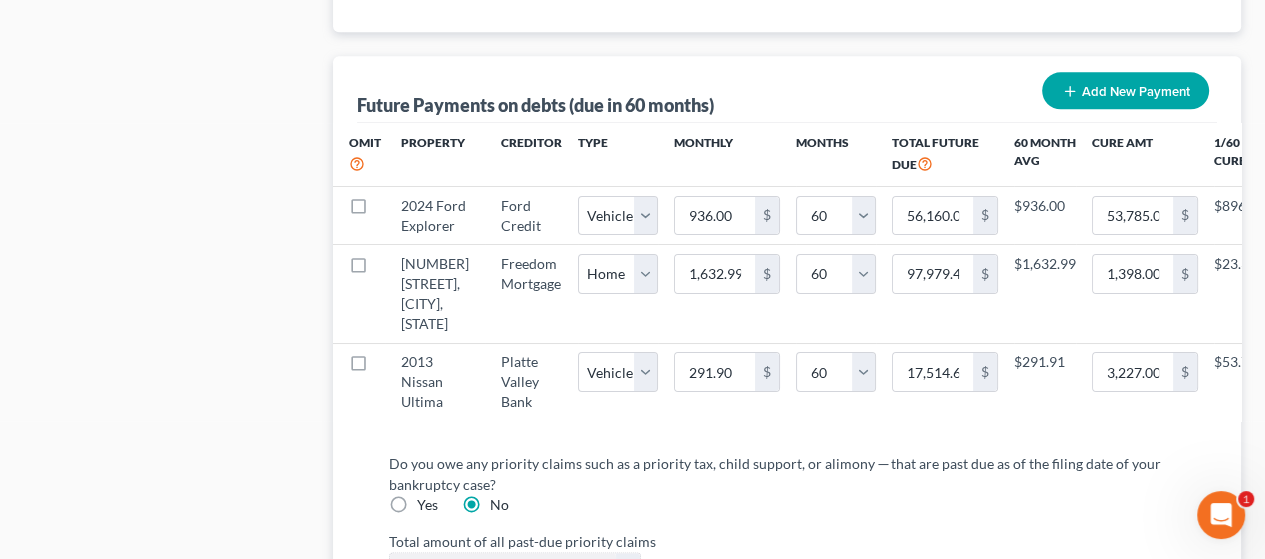 select on "0" 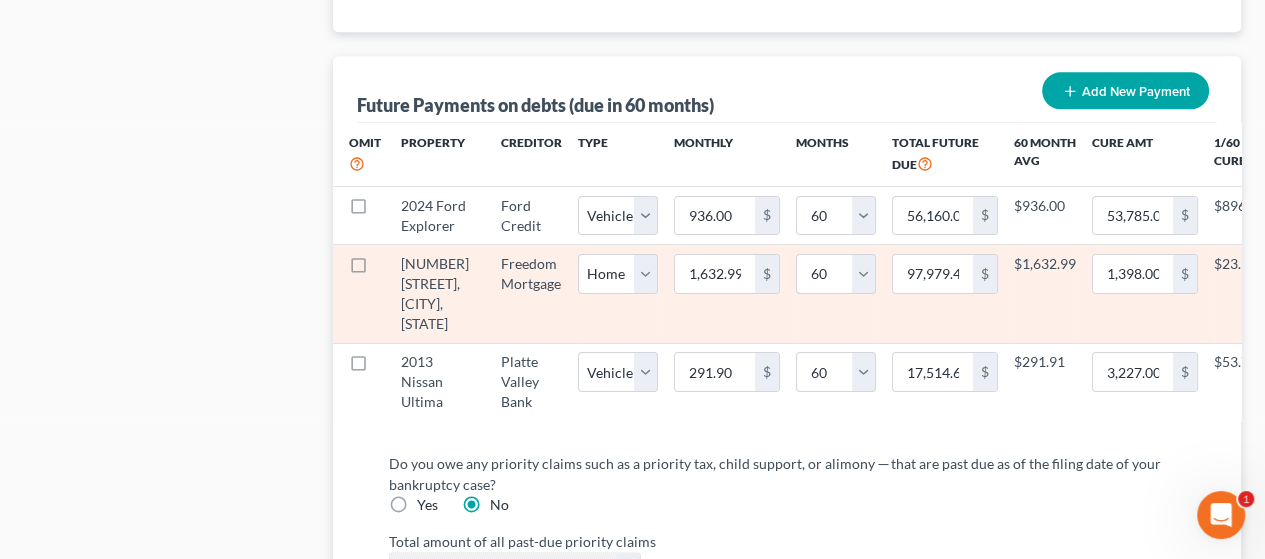 click on "$1,632.99" at bounding box center [1045, 294] 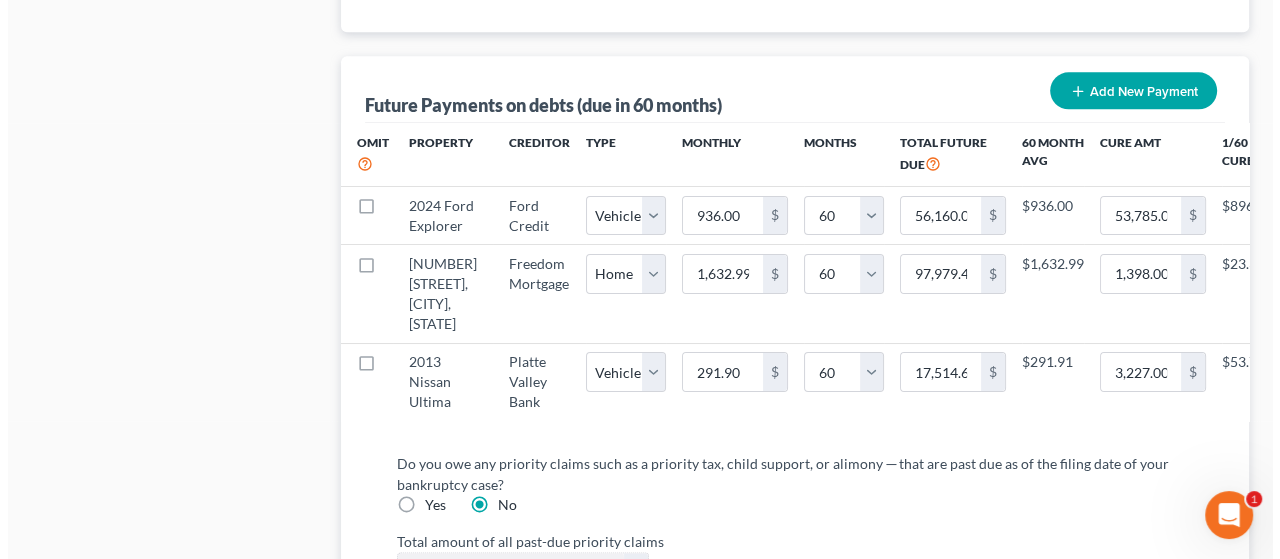 scroll, scrollTop: 0, scrollLeft: 122, axis: horizontal 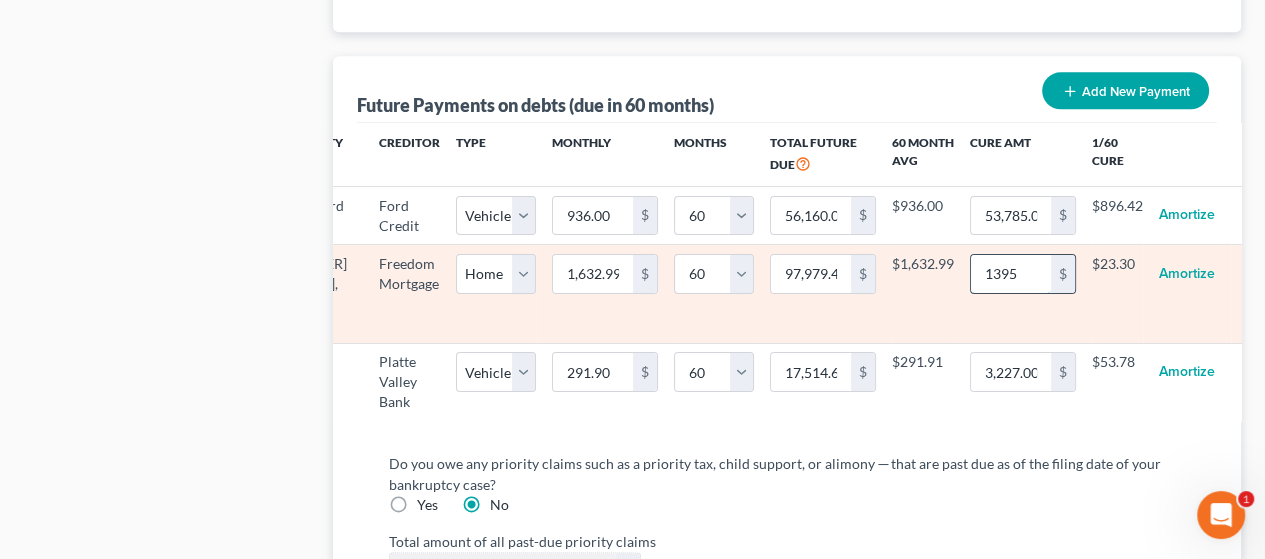 type on "1,395" 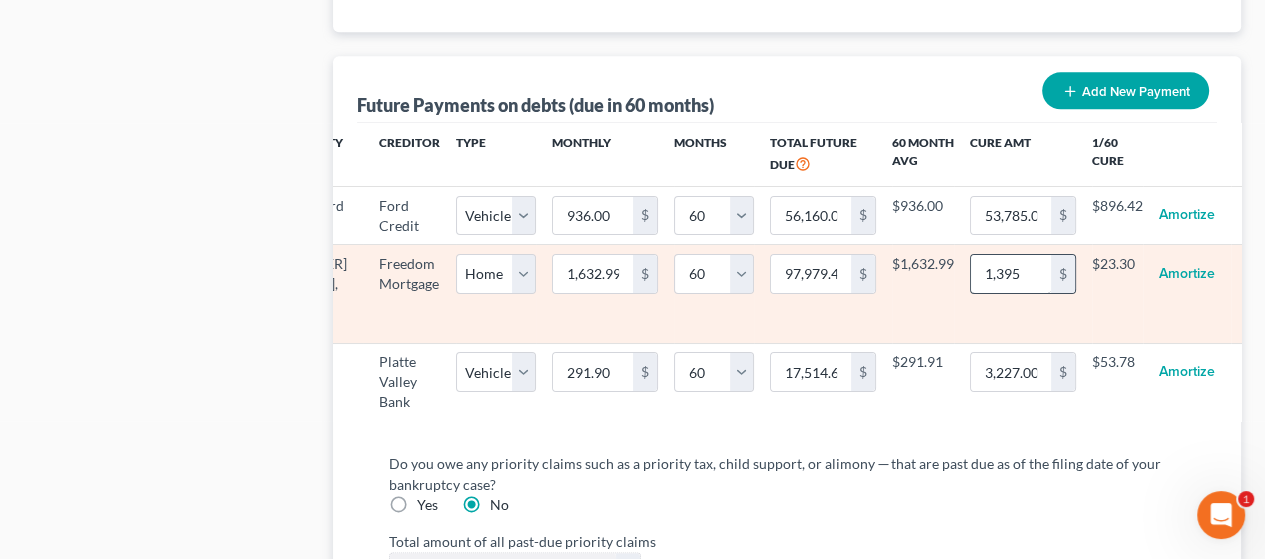 select on "0" 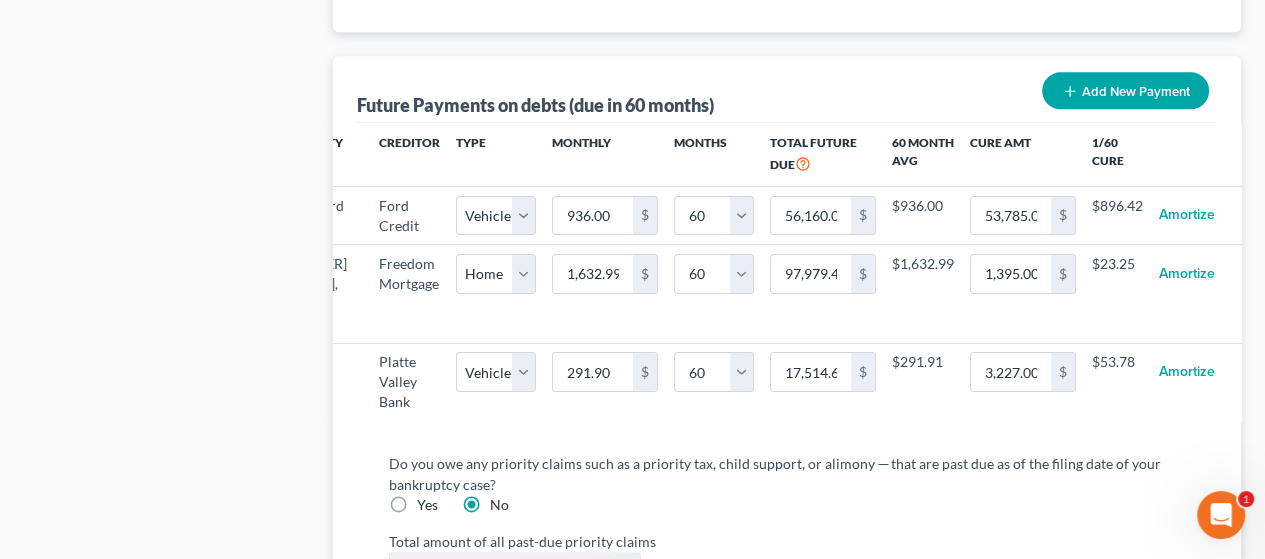 select on "0" 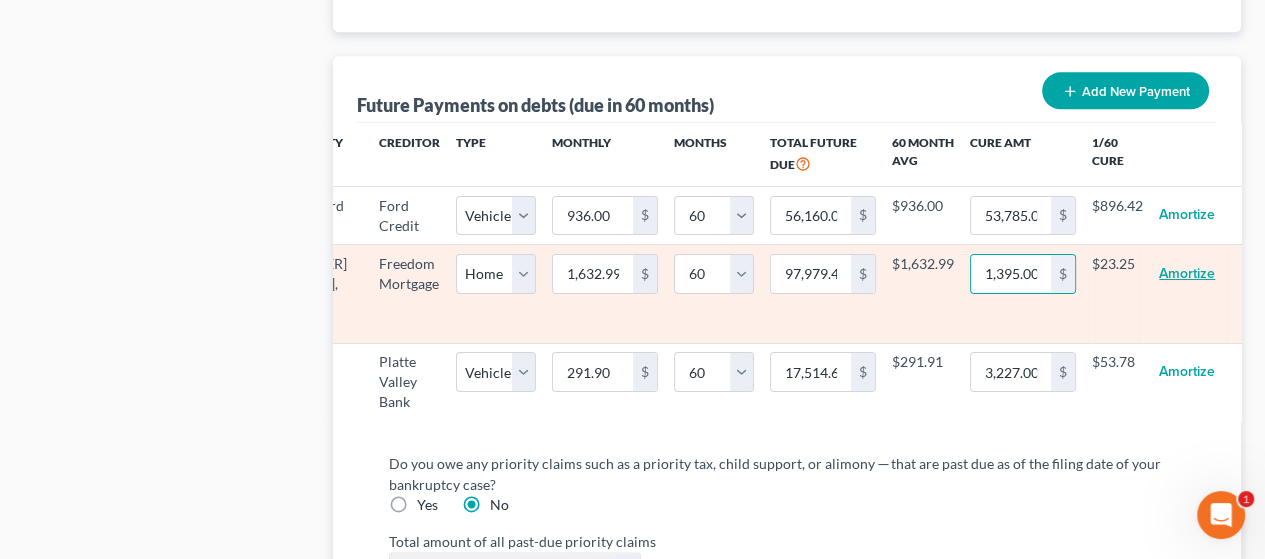 click on "Amortize" at bounding box center [1187, 274] 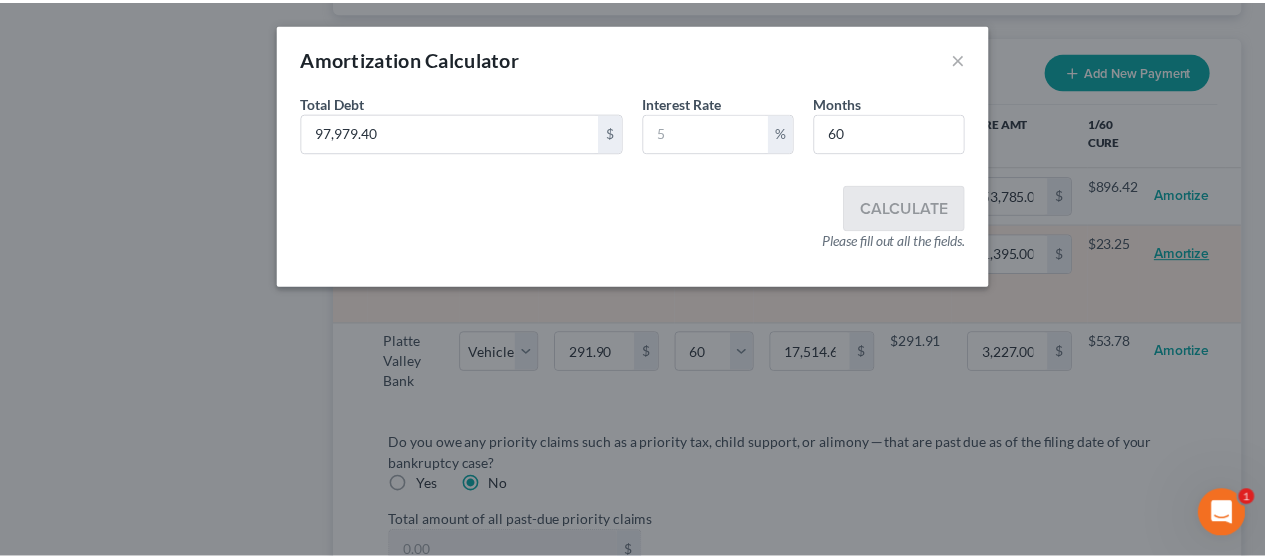 scroll, scrollTop: 0, scrollLeft: 111, axis: horizontal 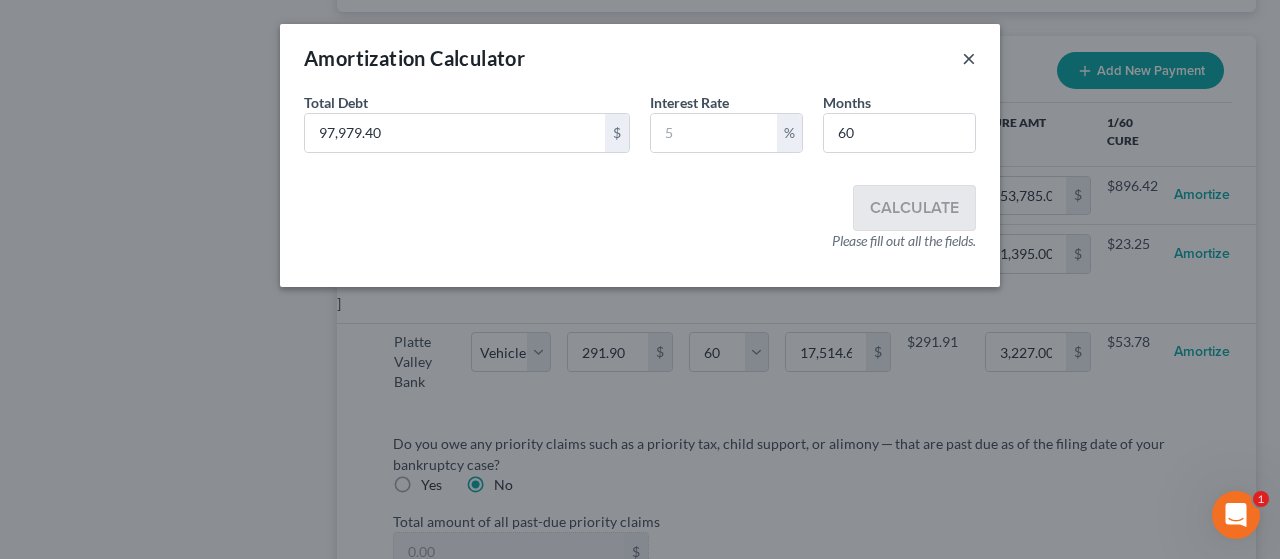 click on "×" at bounding box center (969, 58) 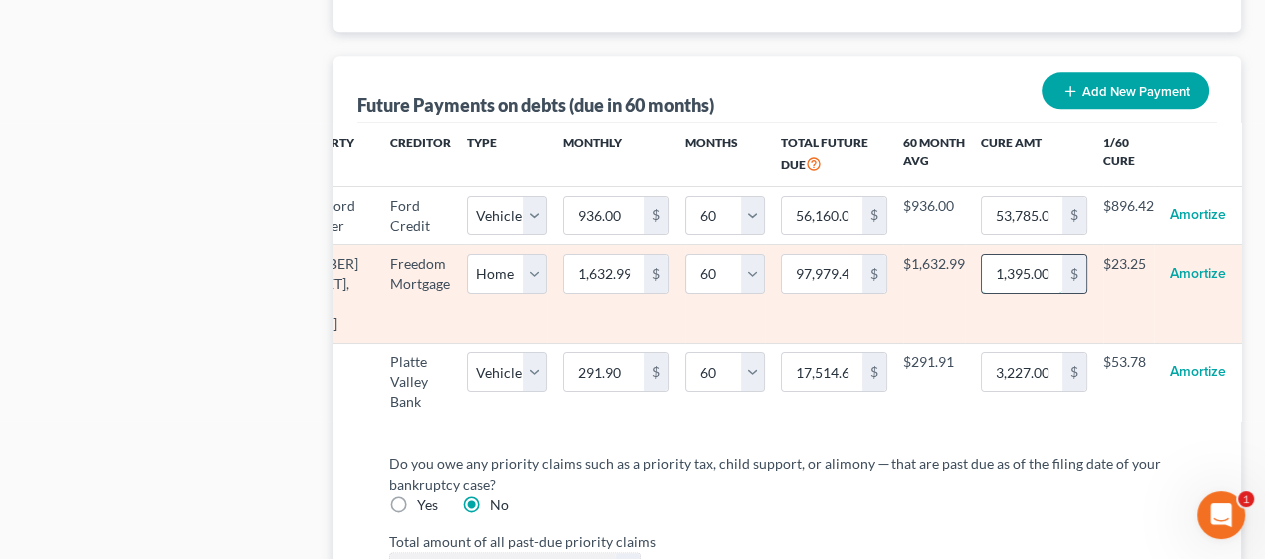 click on "1,395.00" at bounding box center [1022, 274] 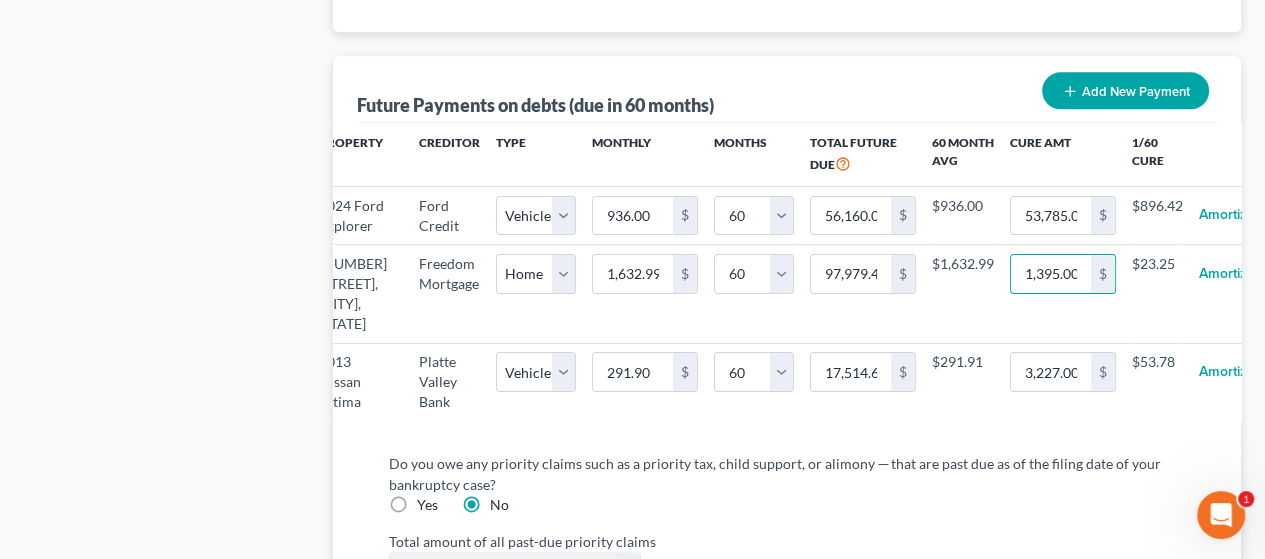 scroll, scrollTop: 0, scrollLeft: 0, axis: both 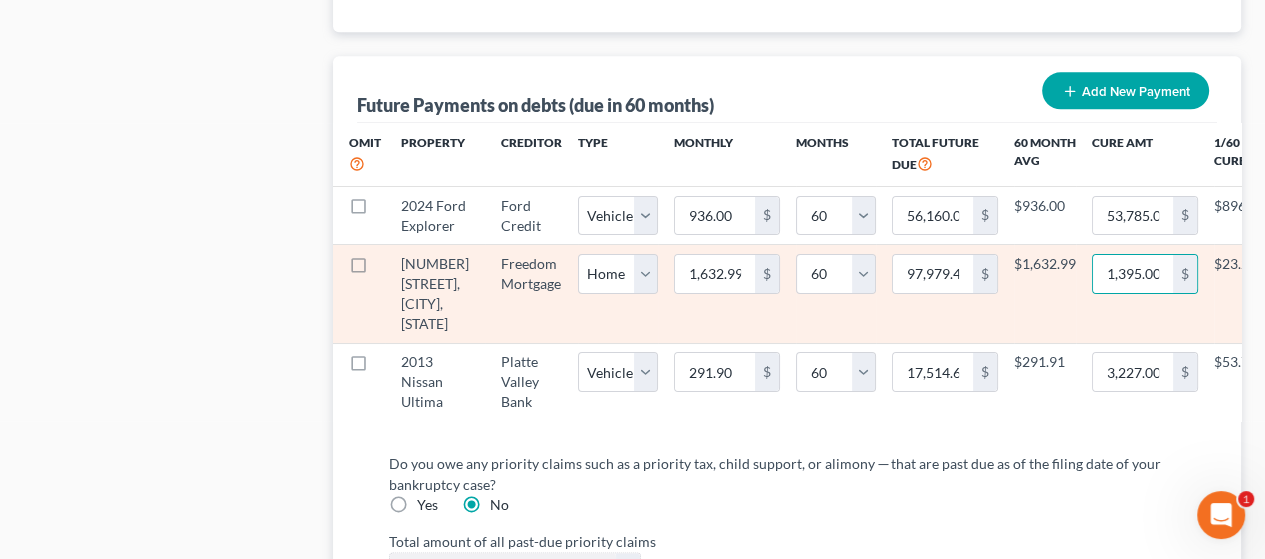 click at bounding box center [377, 269] 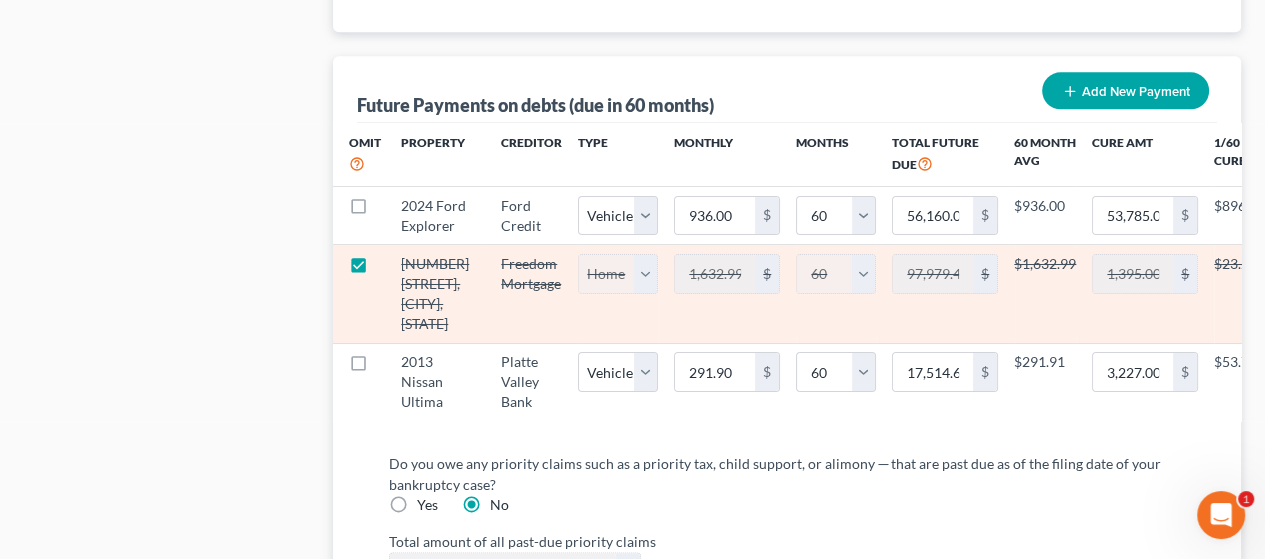 select on "0" 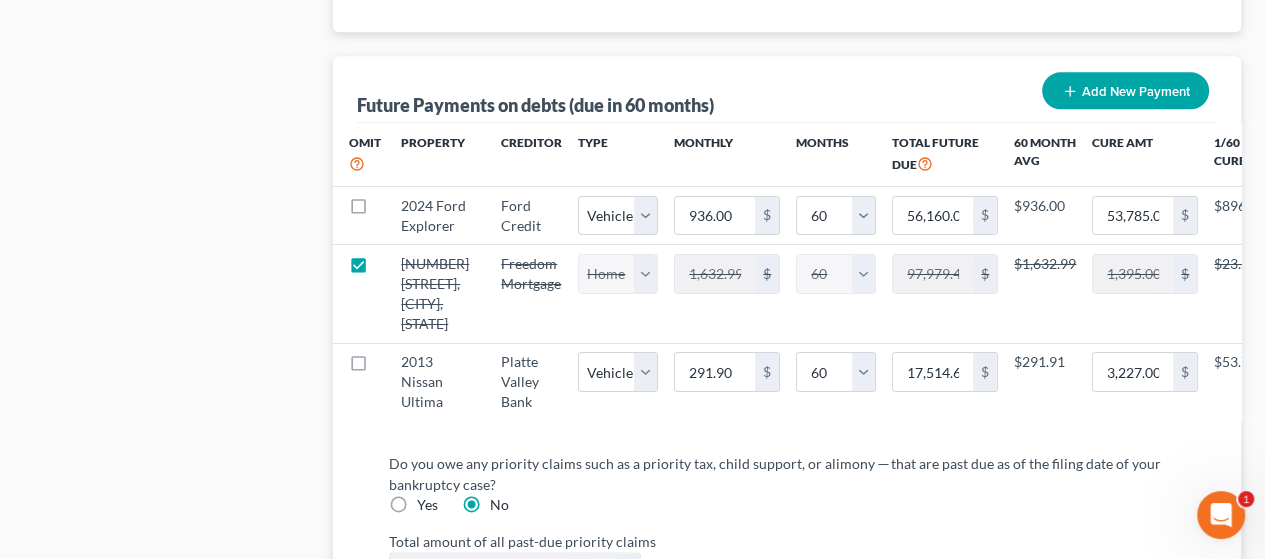 click at bounding box center [377, 269] 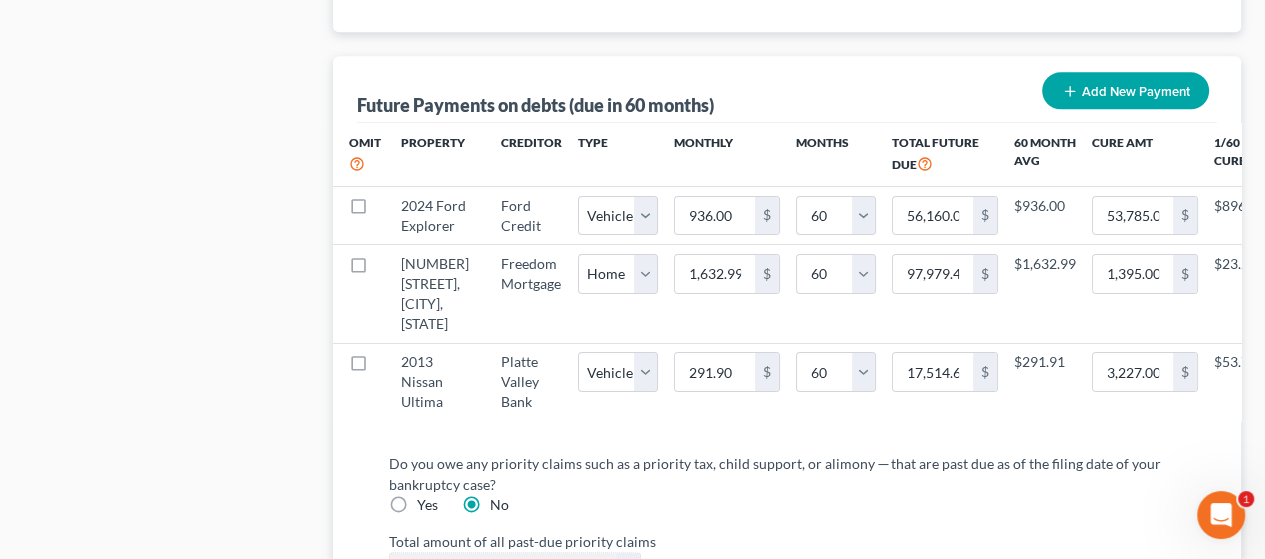 select on "0" 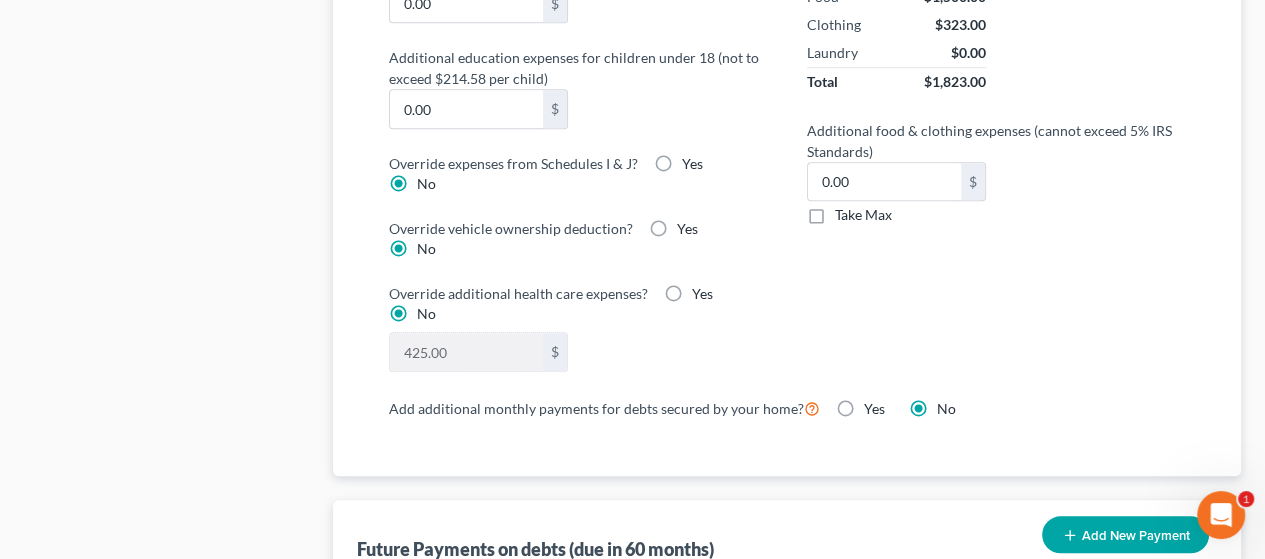 scroll, scrollTop: 1700, scrollLeft: 0, axis: vertical 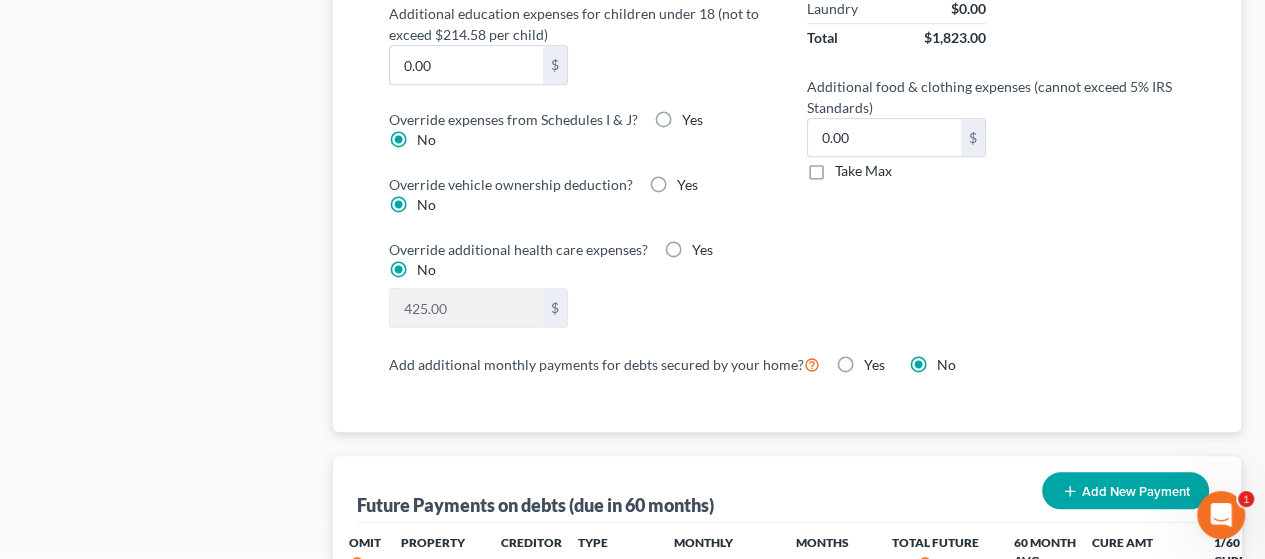 click on "Yes" at bounding box center (687, 185) 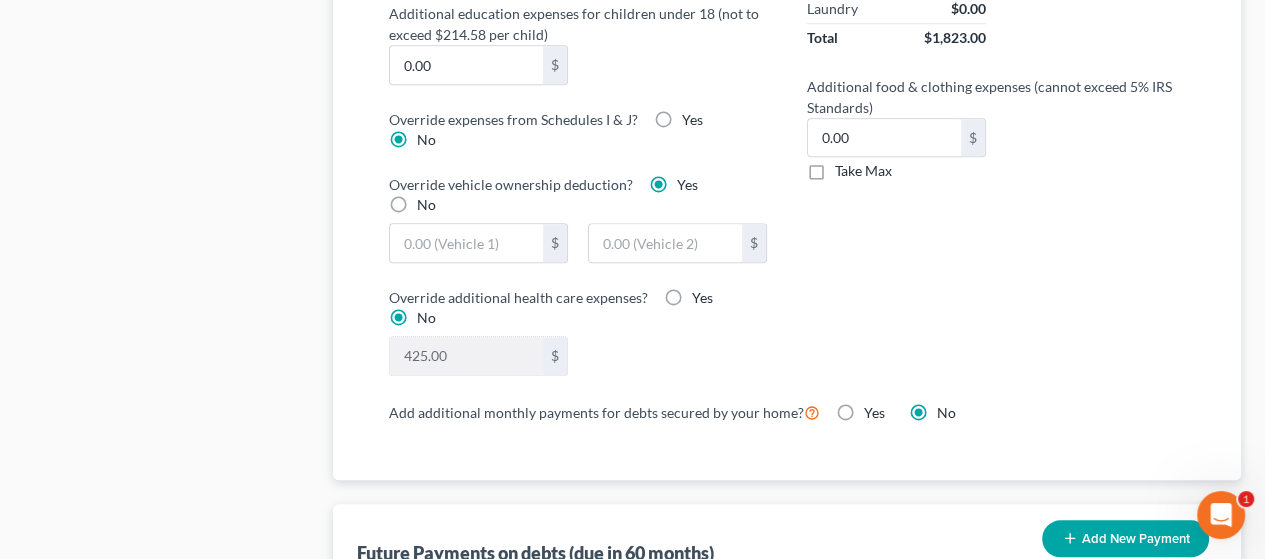 click on "No" at bounding box center [426, 205] 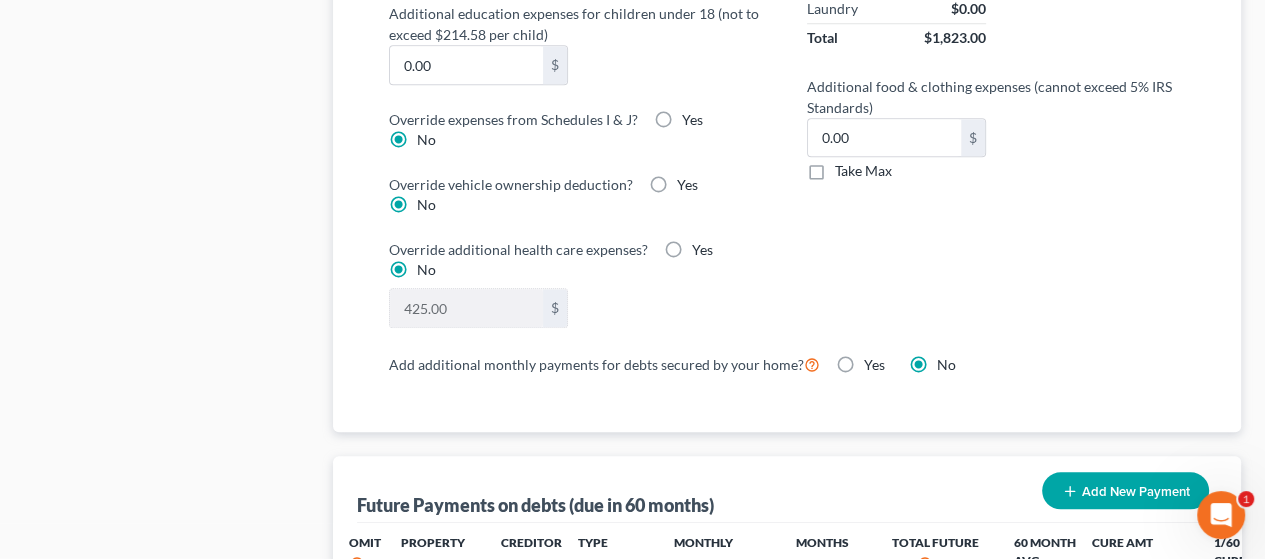 click on "Yes" at bounding box center [692, 120] 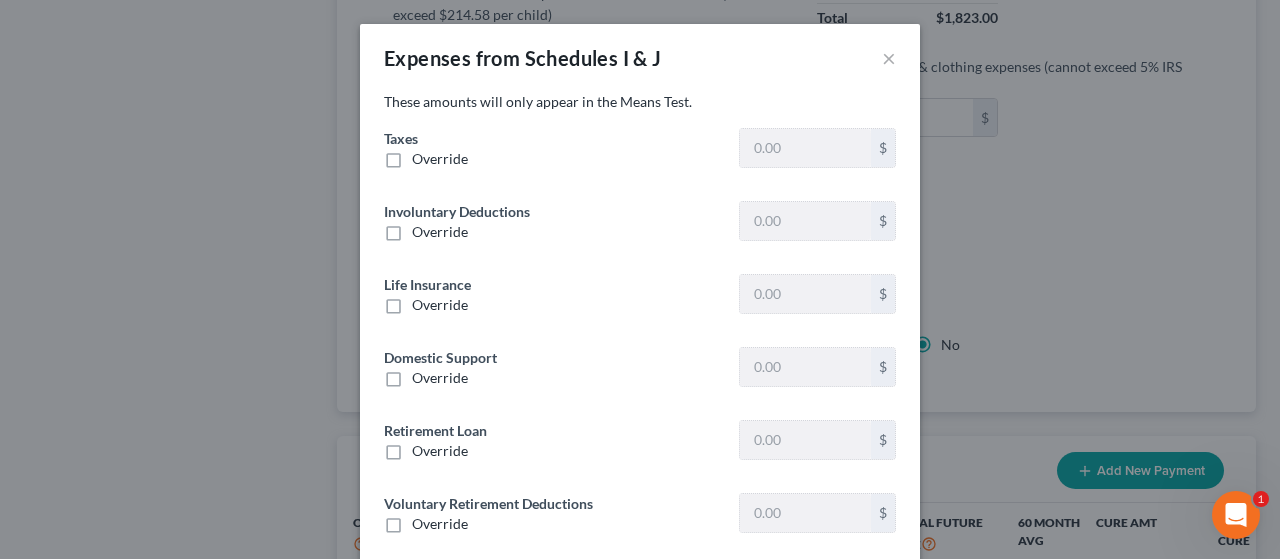 type on "2,215.27" 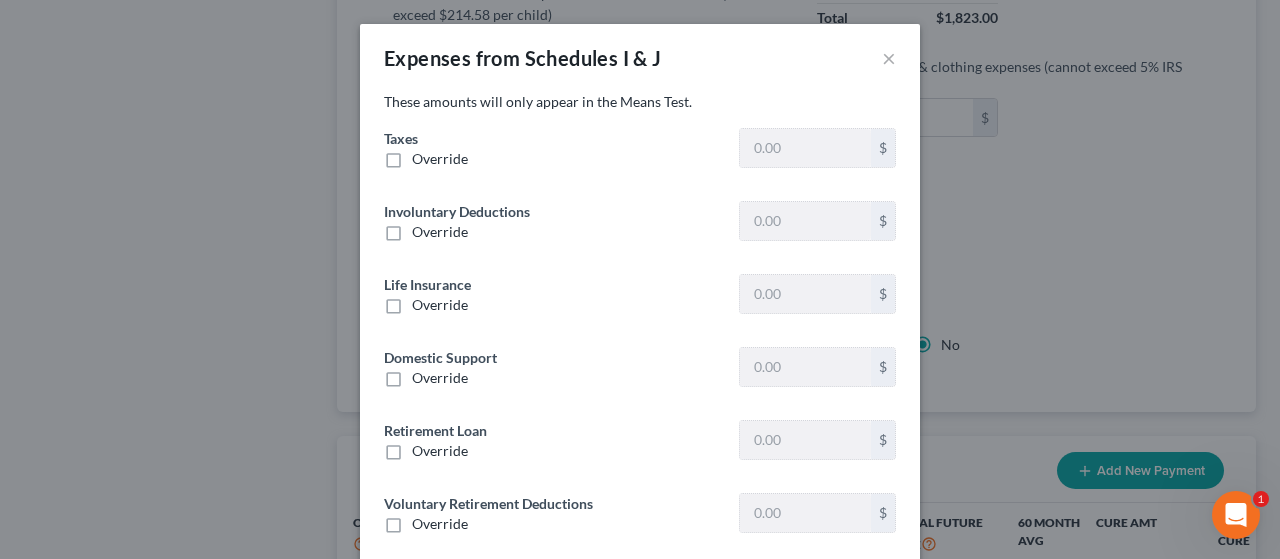 type on "639.07" 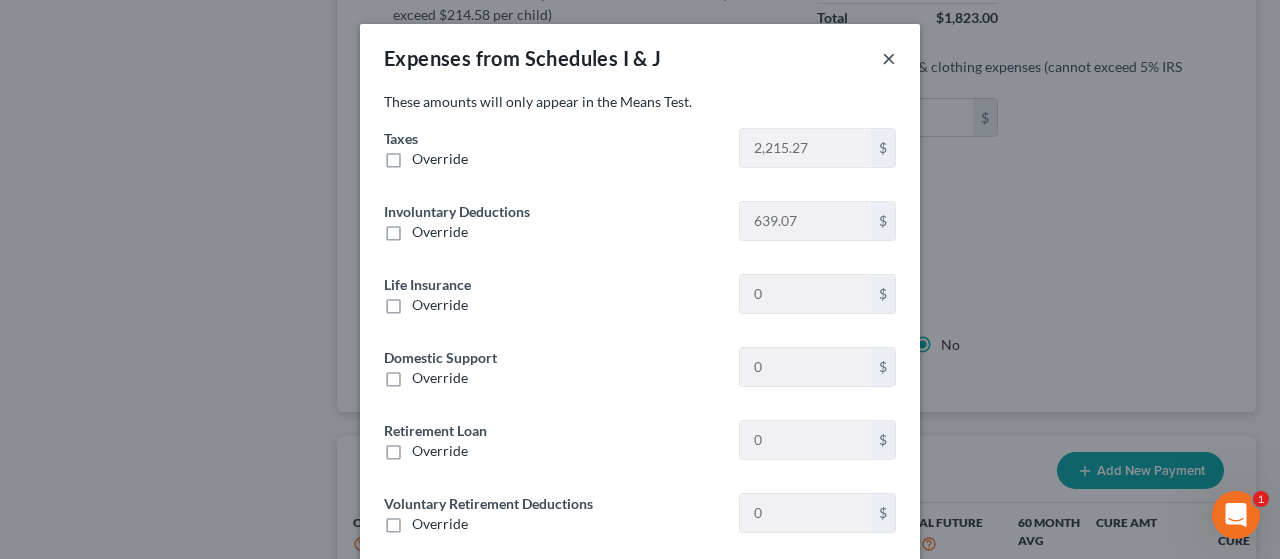 click on "×" at bounding box center (889, 58) 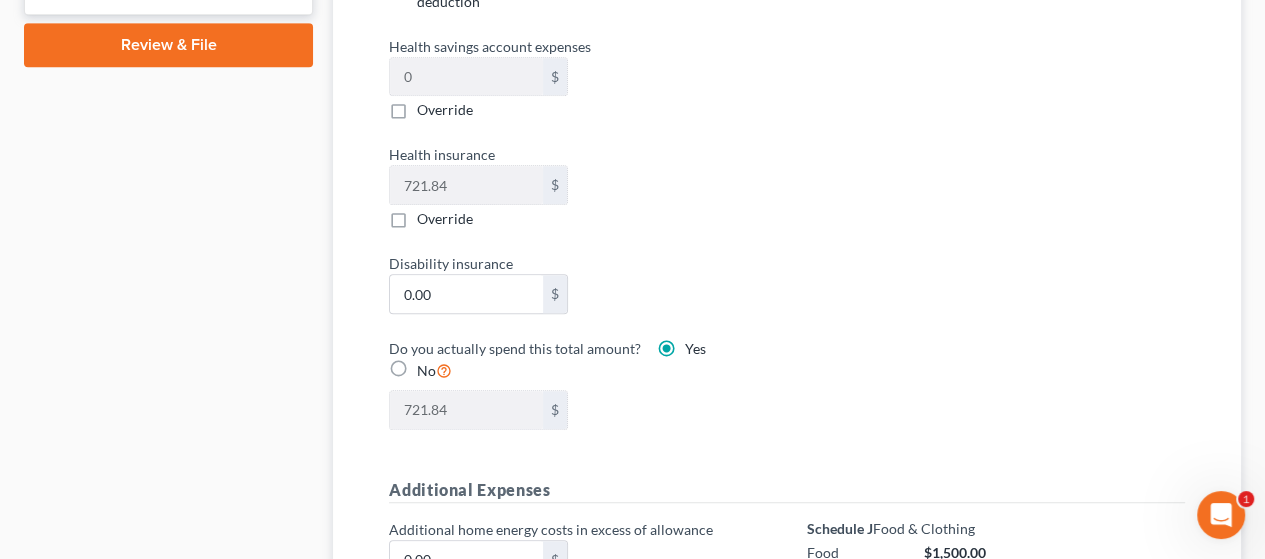 scroll, scrollTop: 600, scrollLeft: 0, axis: vertical 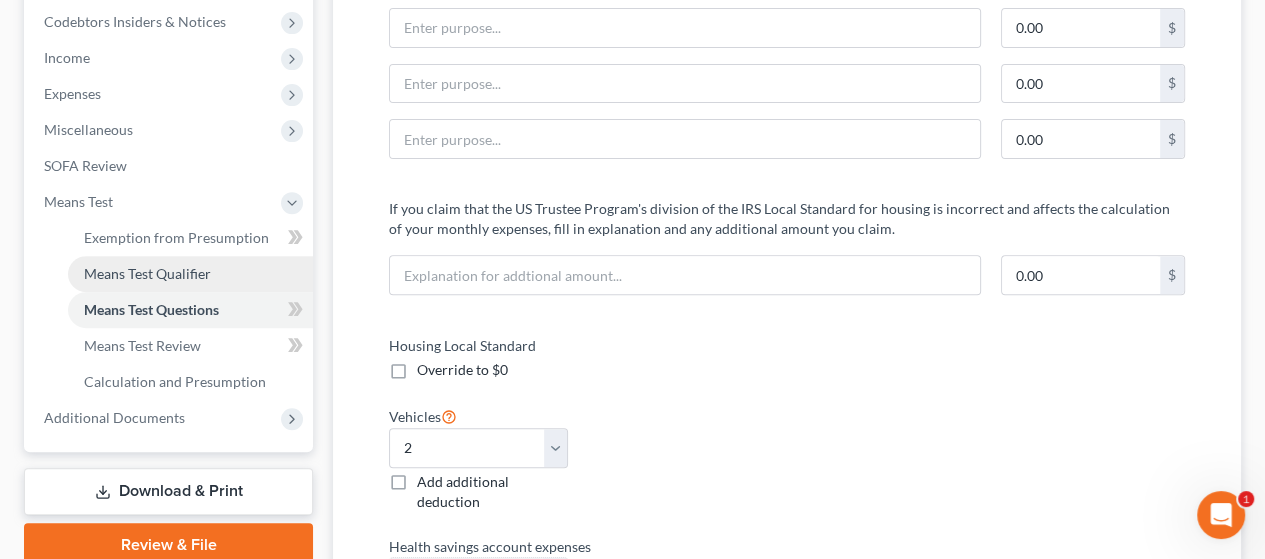 click on "Means Test Qualifier" at bounding box center [147, 273] 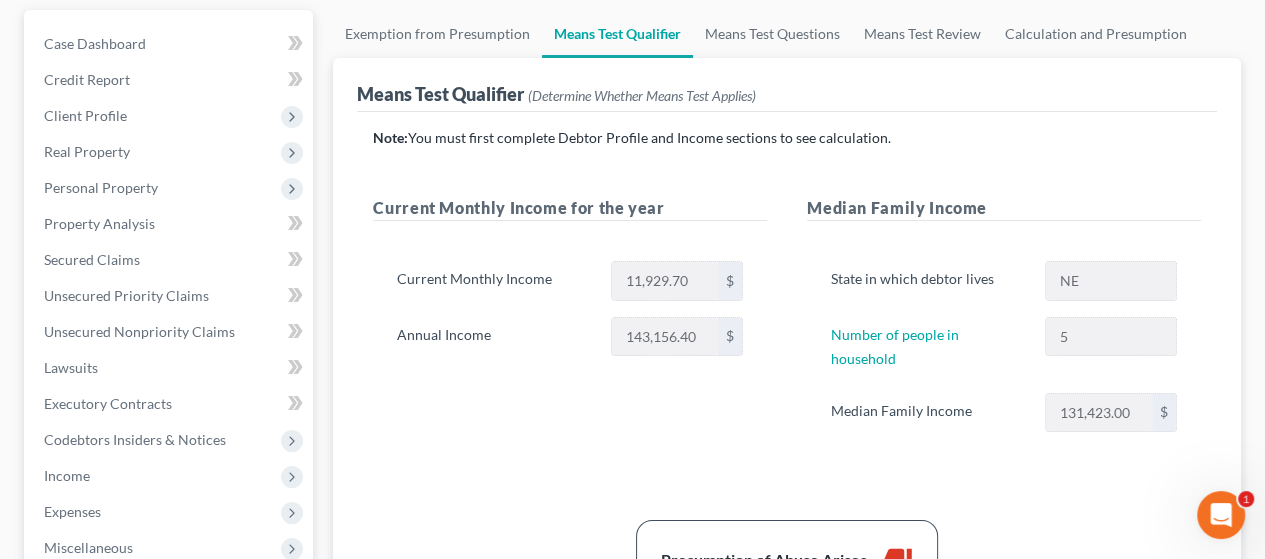 scroll, scrollTop: 300, scrollLeft: 0, axis: vertical 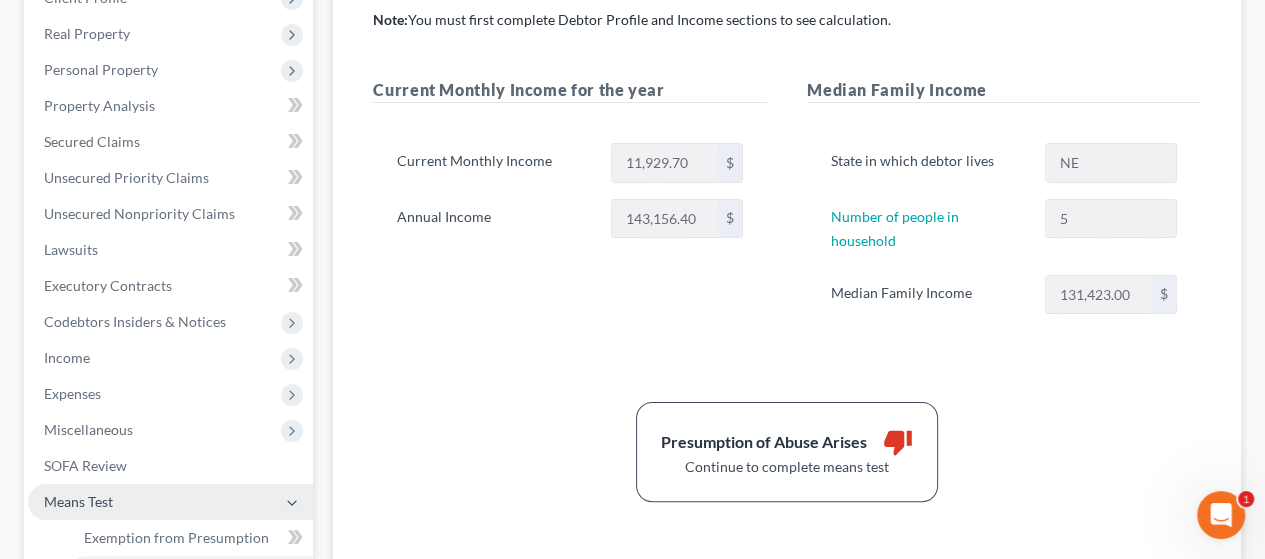 click on "Means Test" at bounding box center [170, 502] 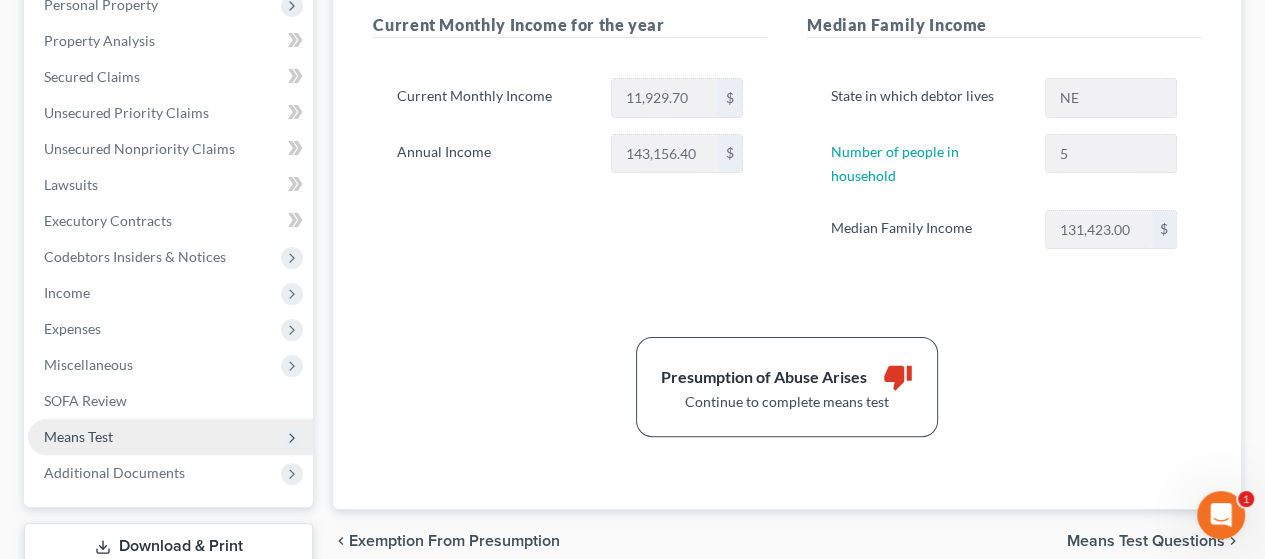 scroll, scrollTop: 400, scrollLeft: 0, axis: vertical 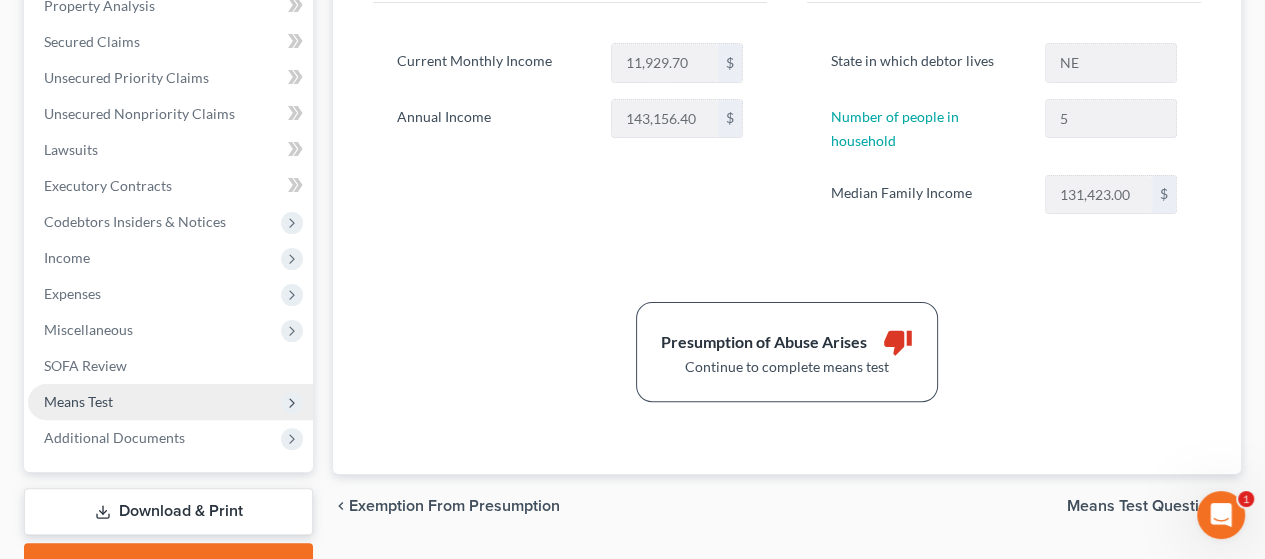 click on "Means Test" at bounding box center [170, 402] 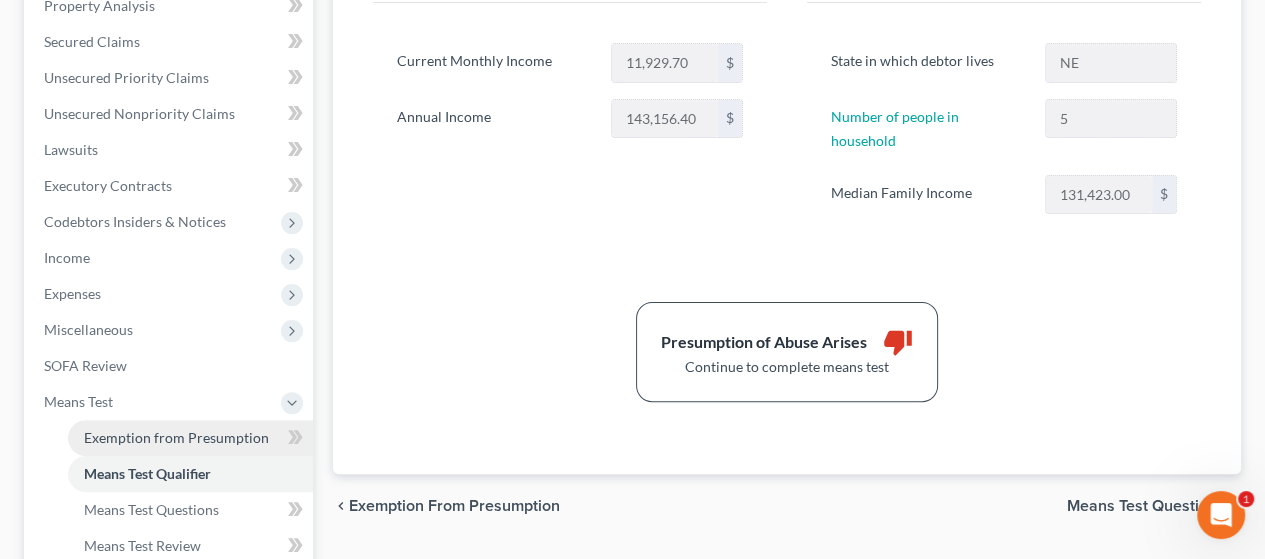 click on "Exemption from Presumption" at bounding box center (176, 437) 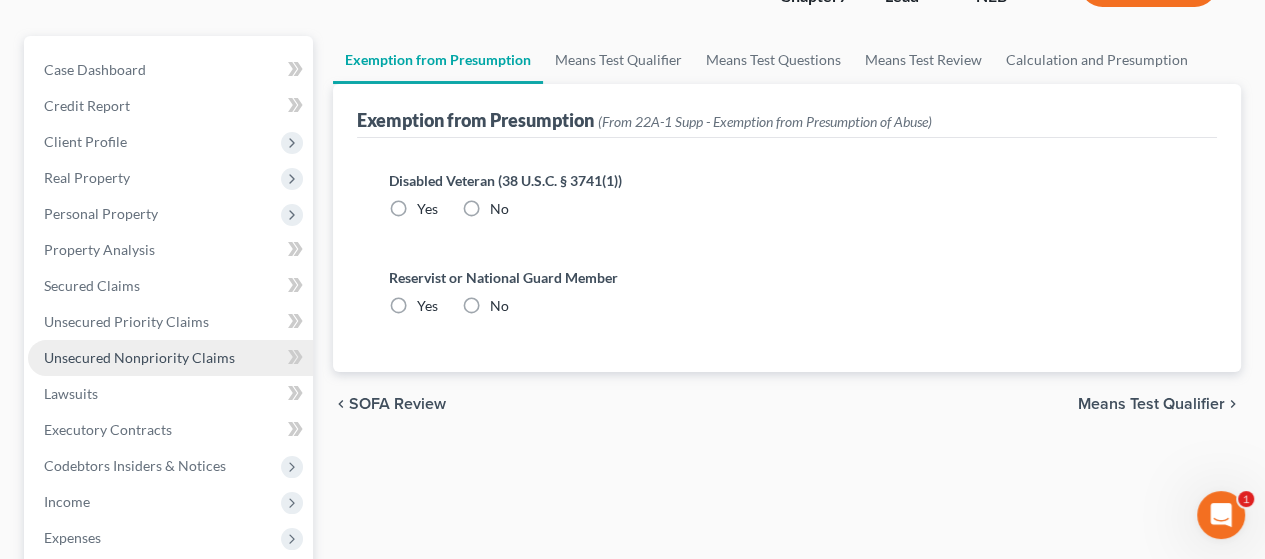 radio on "true" 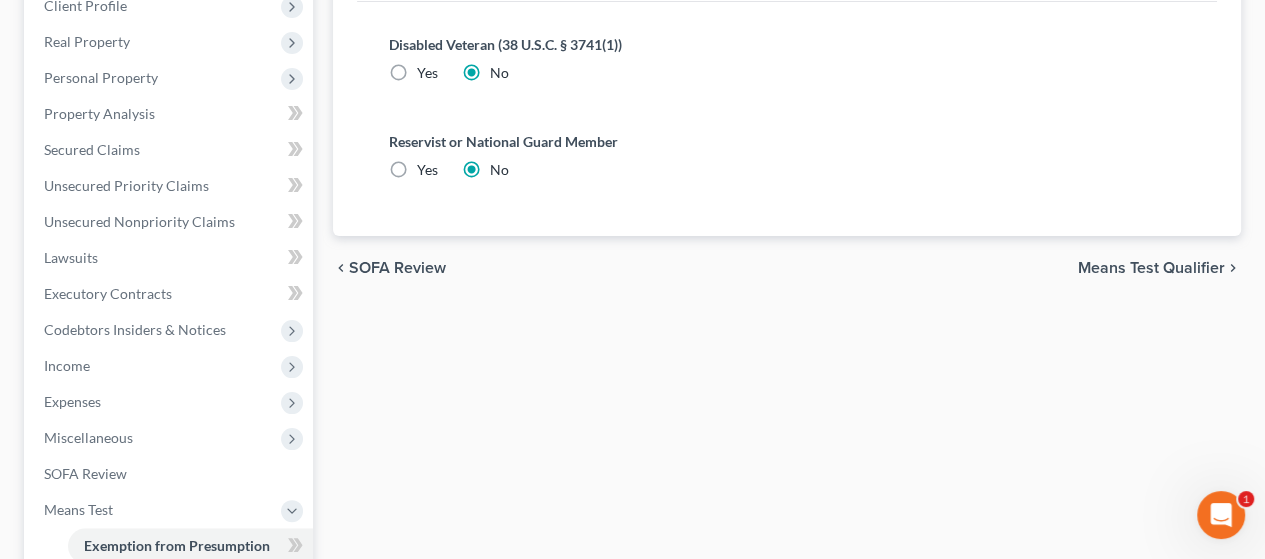 scroll, scrollTop: 300, scrollLeft: 0, axis: vertical 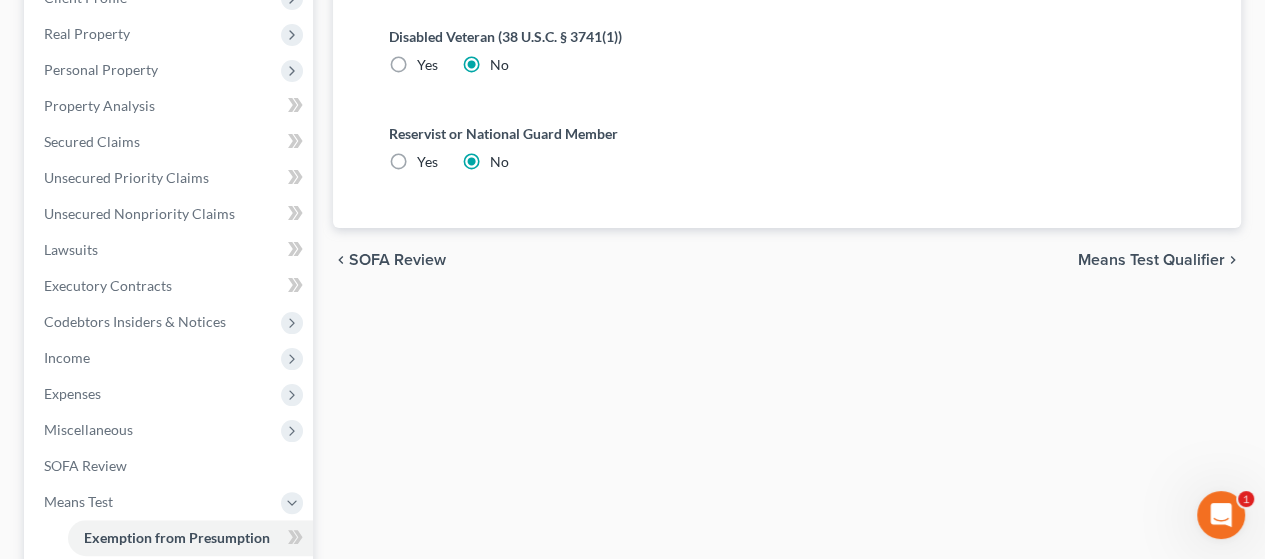 click on "Means Test Qualifier" at bounding box center (1151, 260) 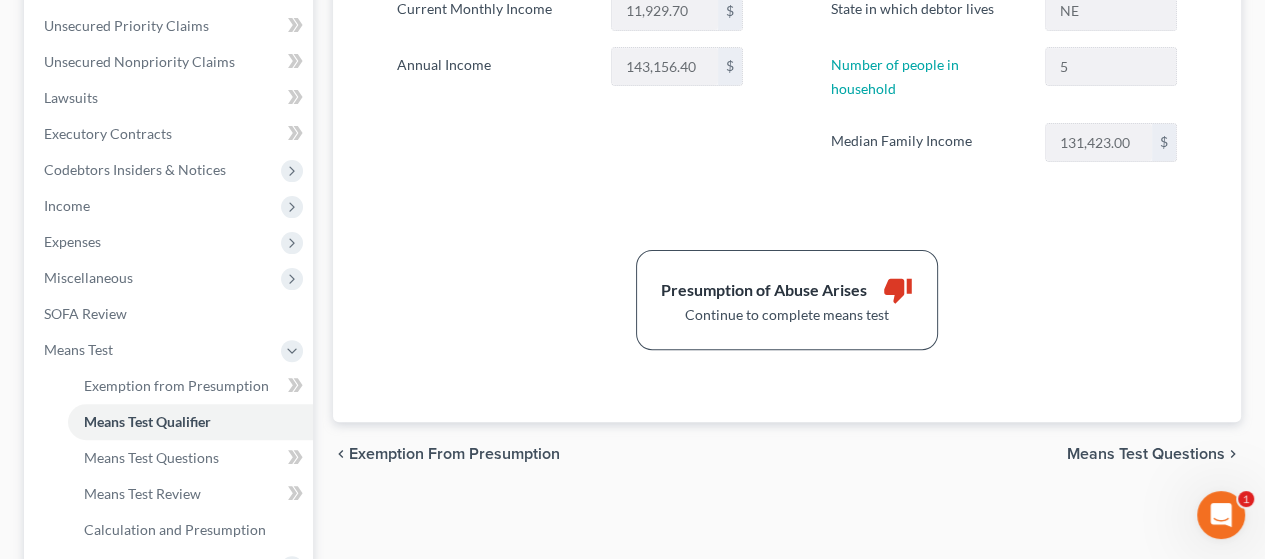 scroll, scrollTop: 500, scrollLeft: 0, axis: vertical 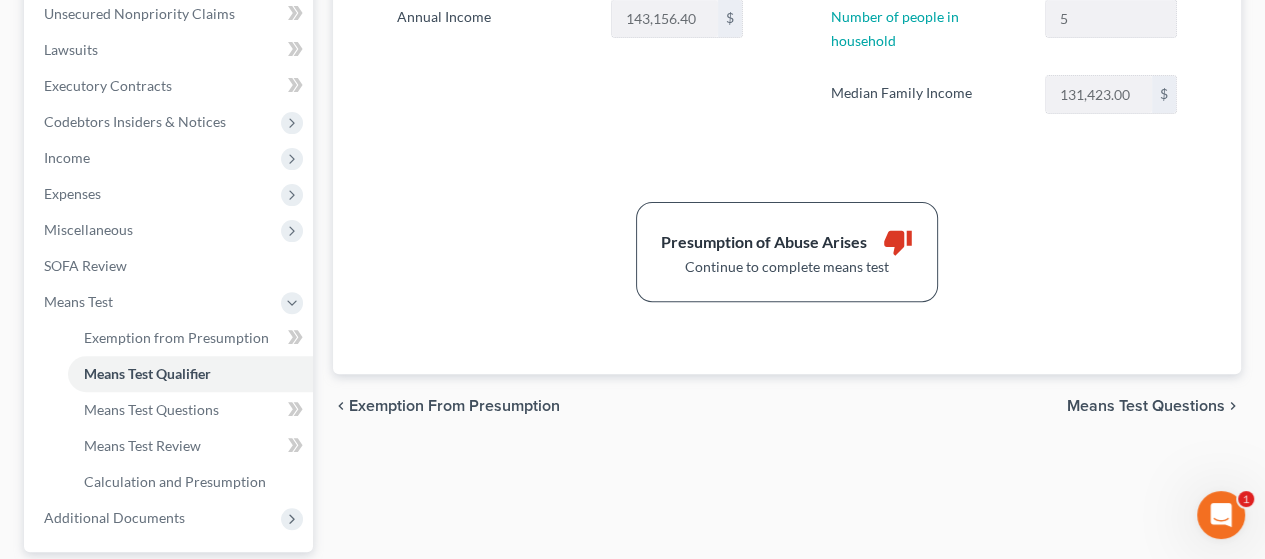 click on "Means Test Questions" at bounding box center (1146, 406) 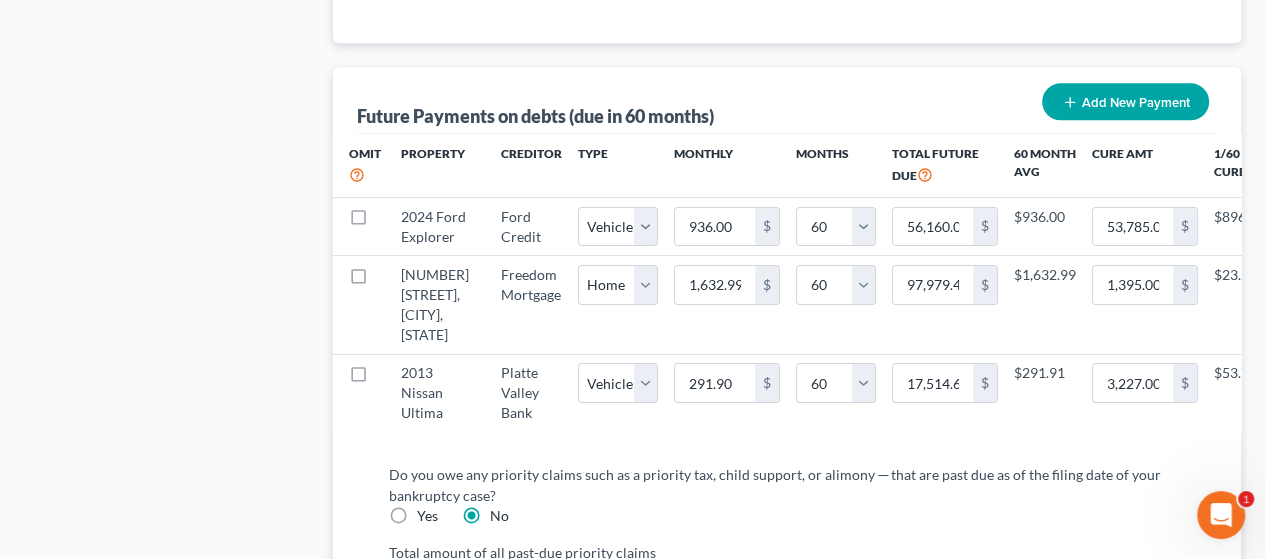 scroll, scrollTop: 2100, scrollLeft: 0, axis: vertical 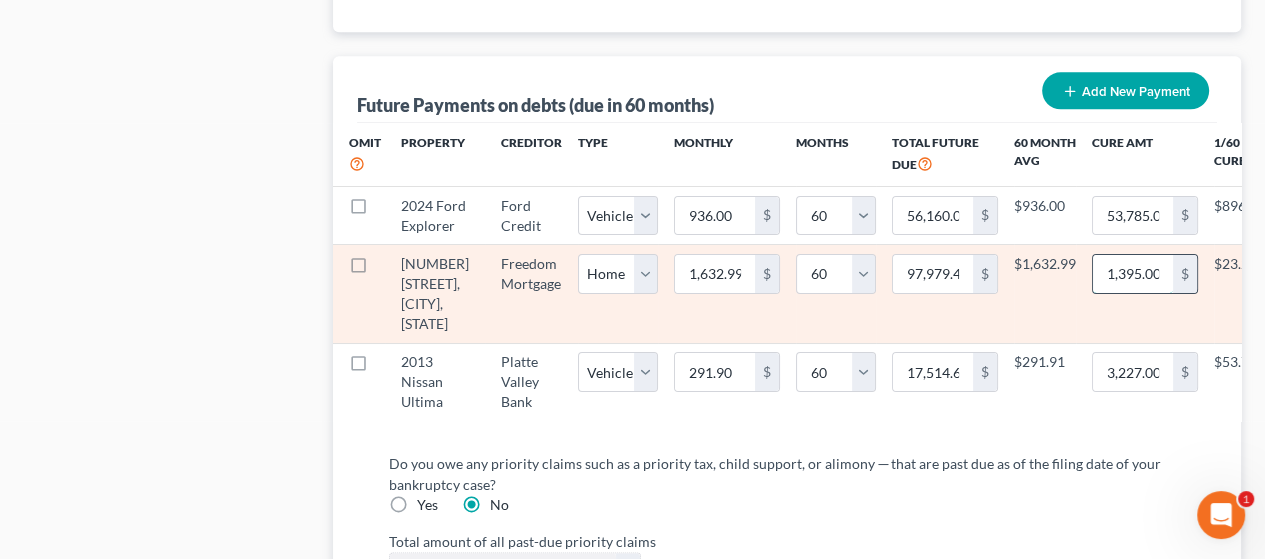 click on "1,395.00" at bounding box center [1133, 274] 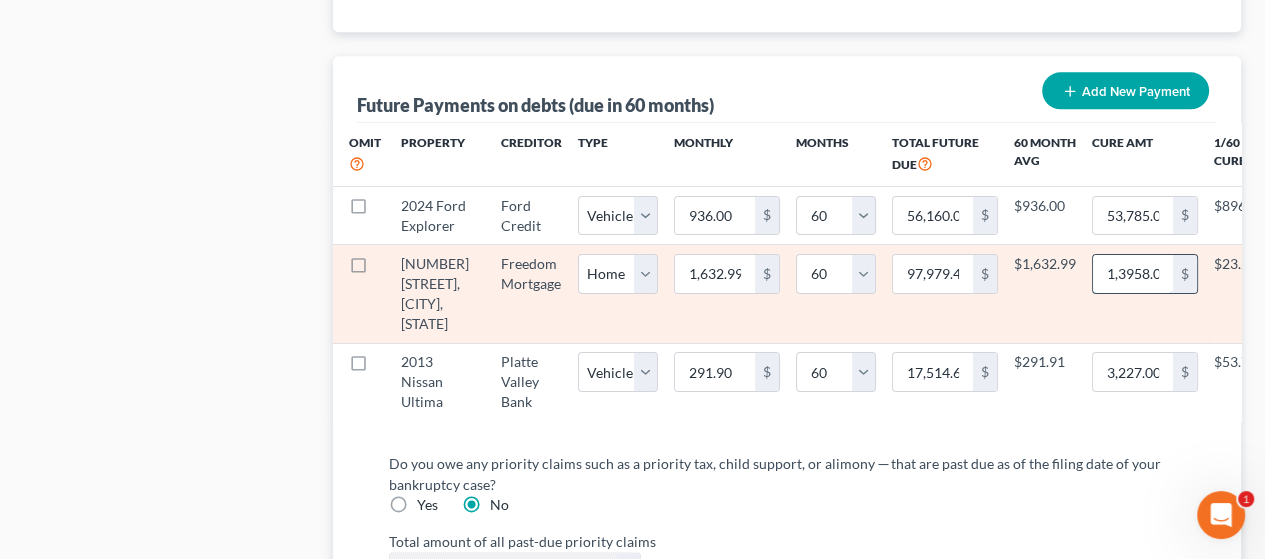 type on "13,958.00" 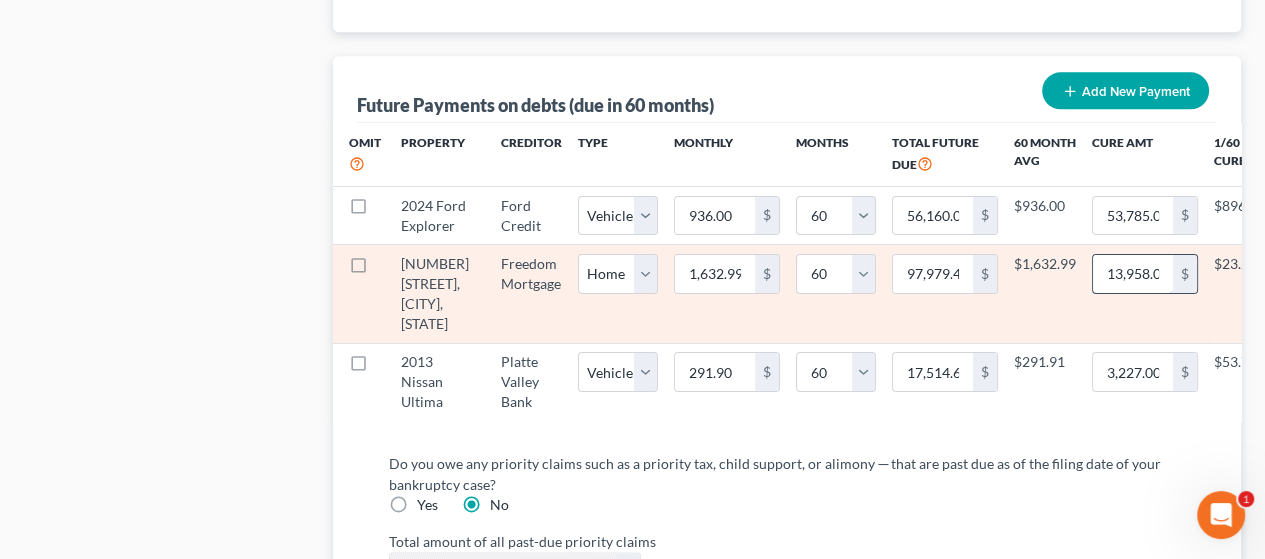select on "0" 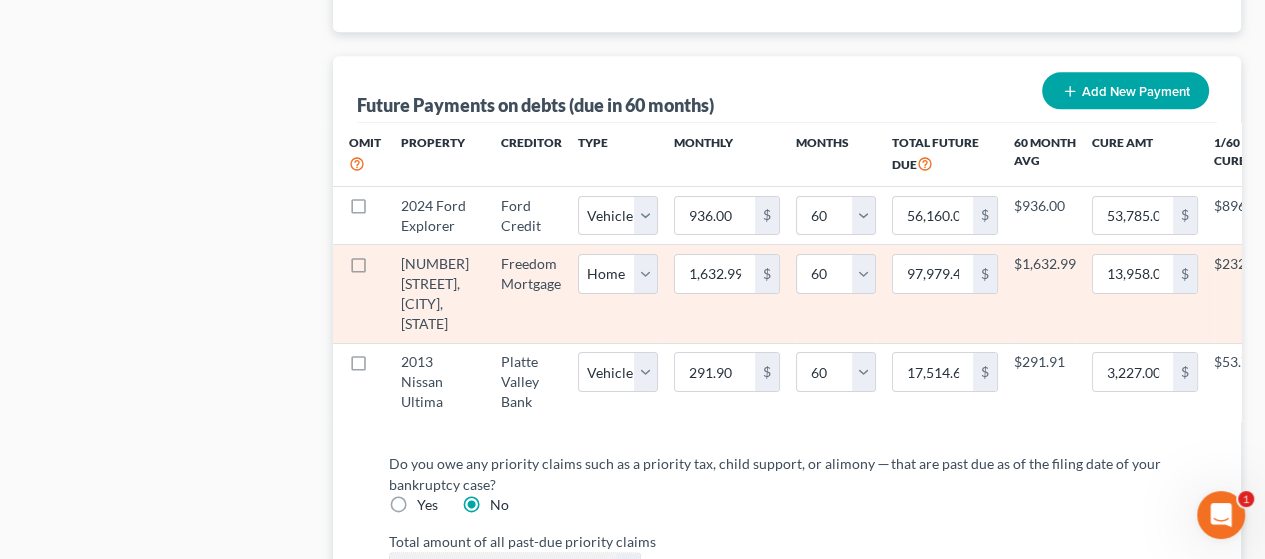click on "13,958.00 $" at bounding box center (1145, 294) 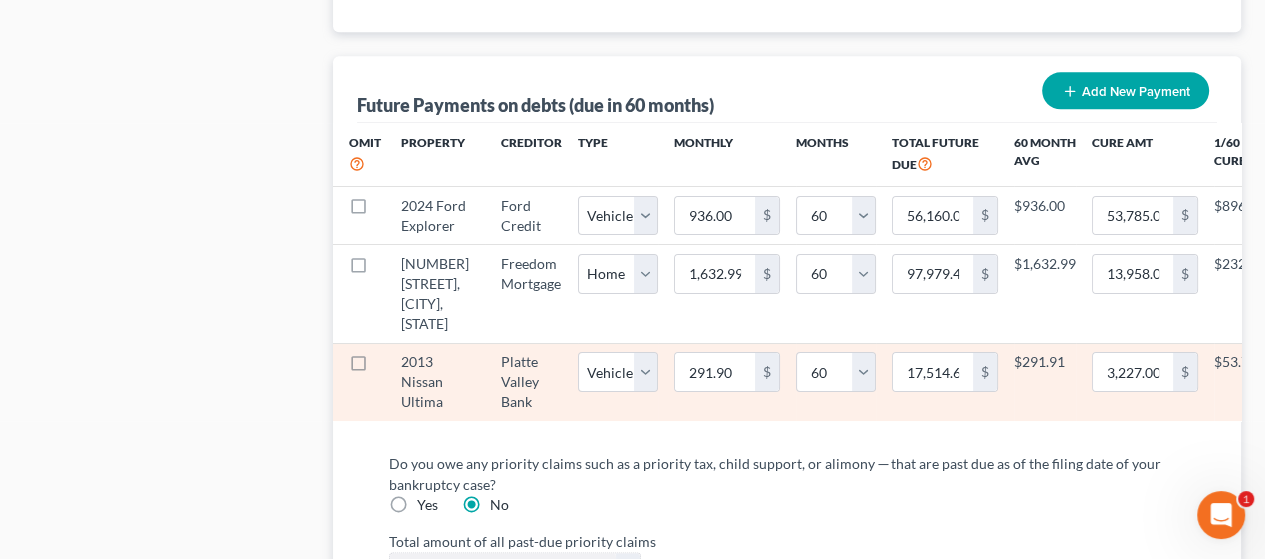 click on "3,227.00 $" at bounding box center (1145, 382) 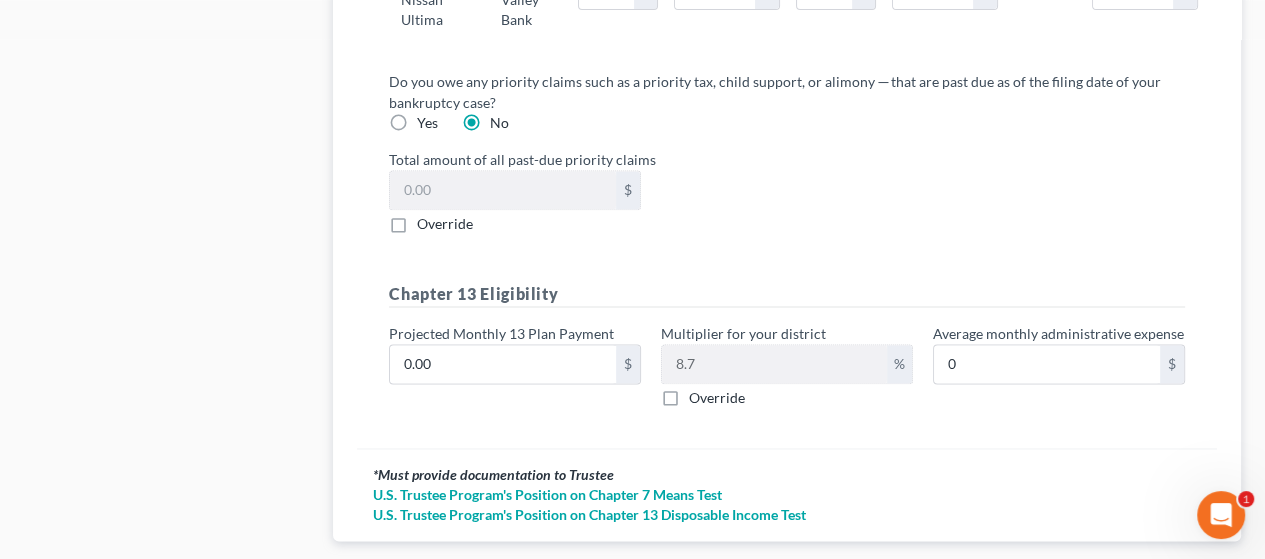 scroll, scrollTop: 2631, scrollLeft: 0, axis: vertical 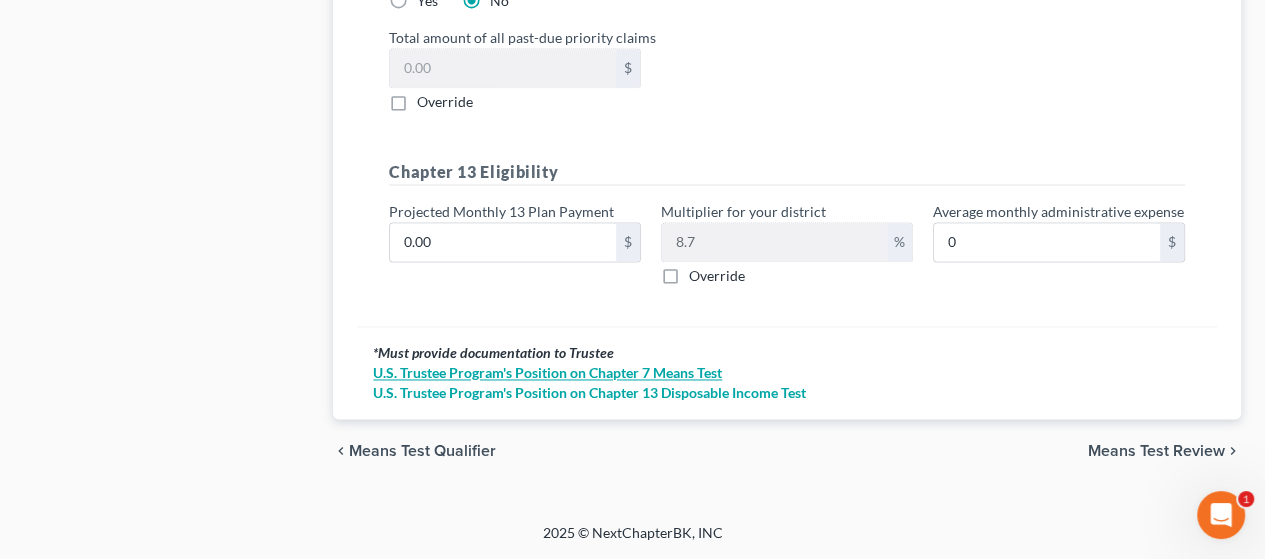 click on "U.S. Trustee Program's Position on Chapter 7 Means Test" at bounding box center (787, 373) 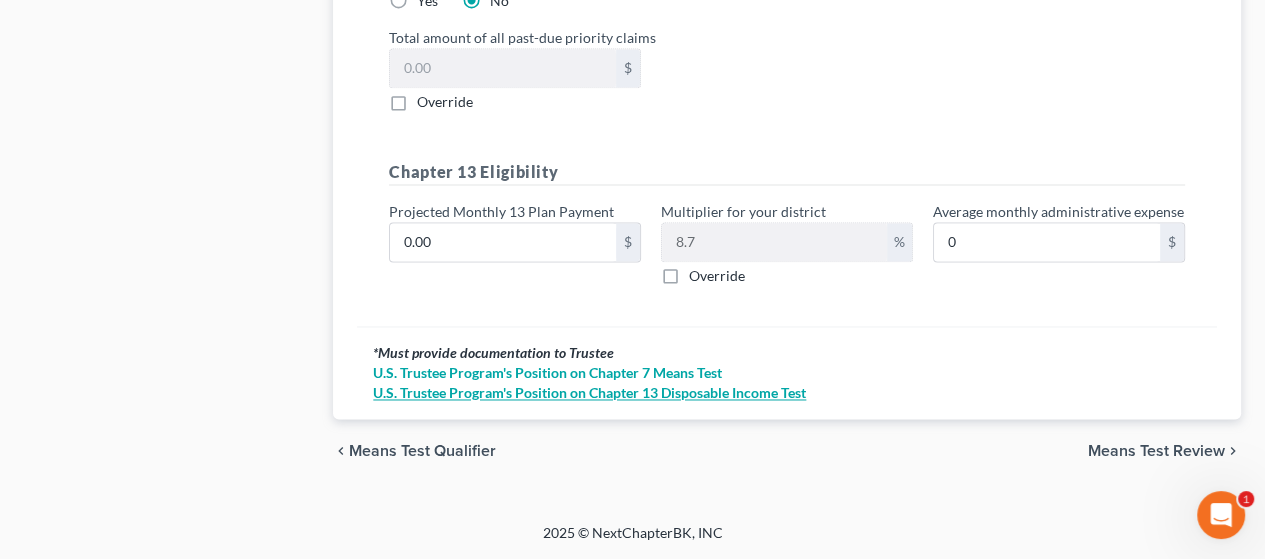 click on "U.S. Trustee Program's Position on Chapter 13 Disposable Income Test" at bounding box center [787, 393] 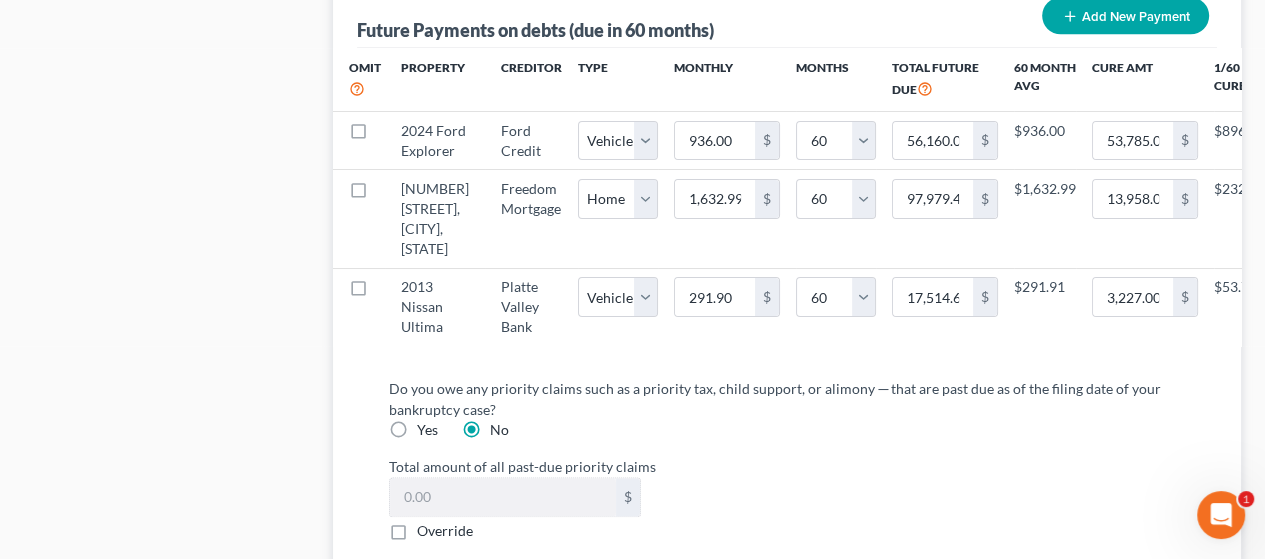 scroll, scrollTop: 2131, scrollLeft: 0, axis: vertical 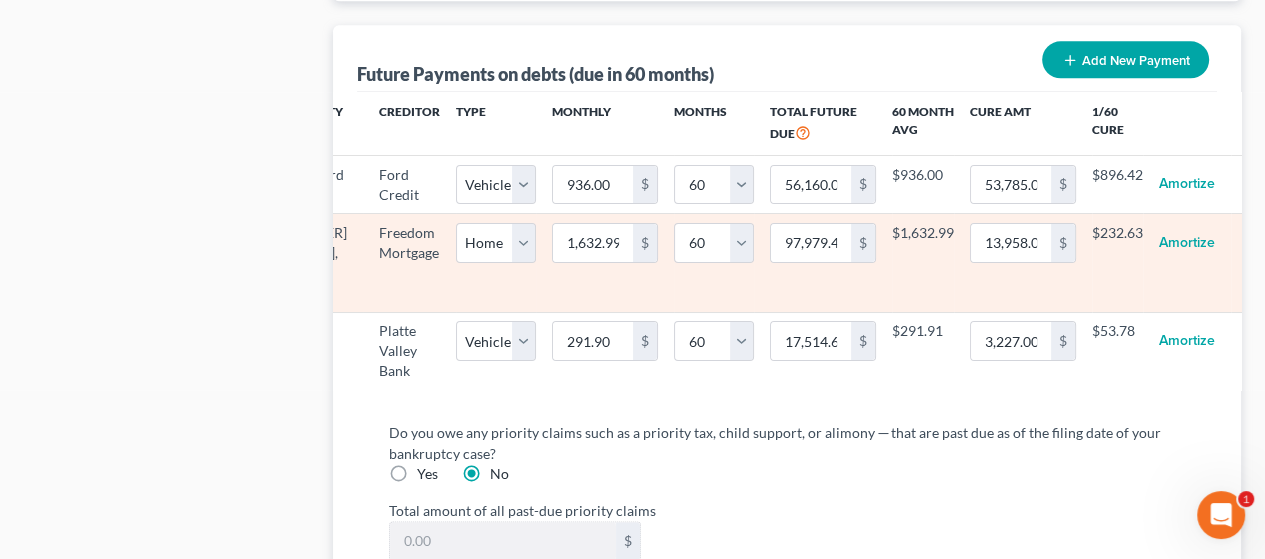click on "$232.63" at bounding box center (1117, 263) 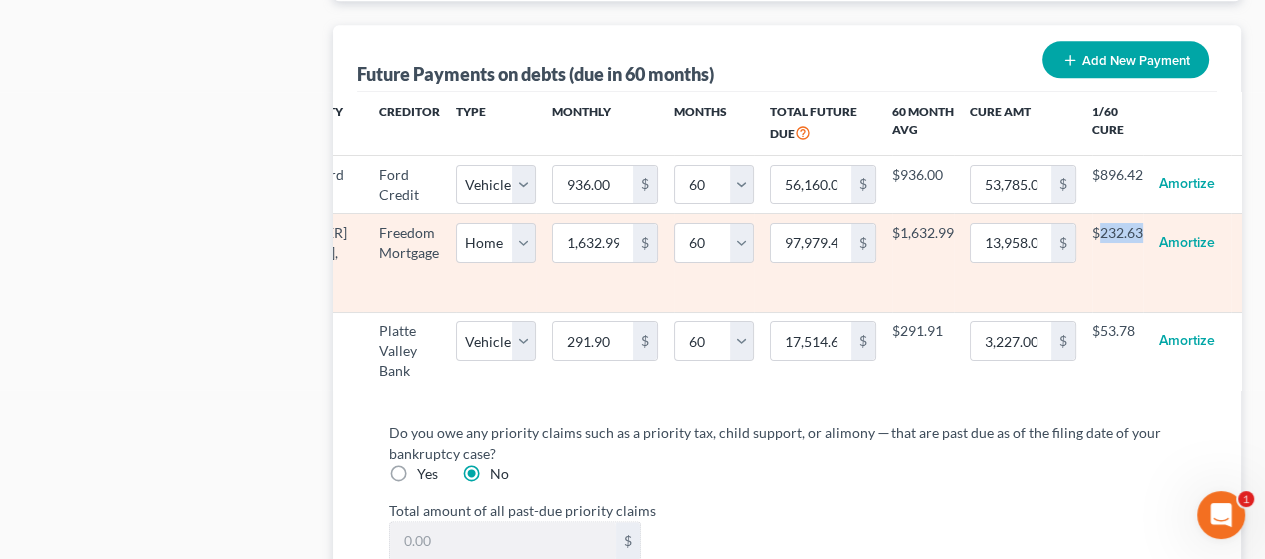 click on "$232.63" at bounding box center [1117, 263] 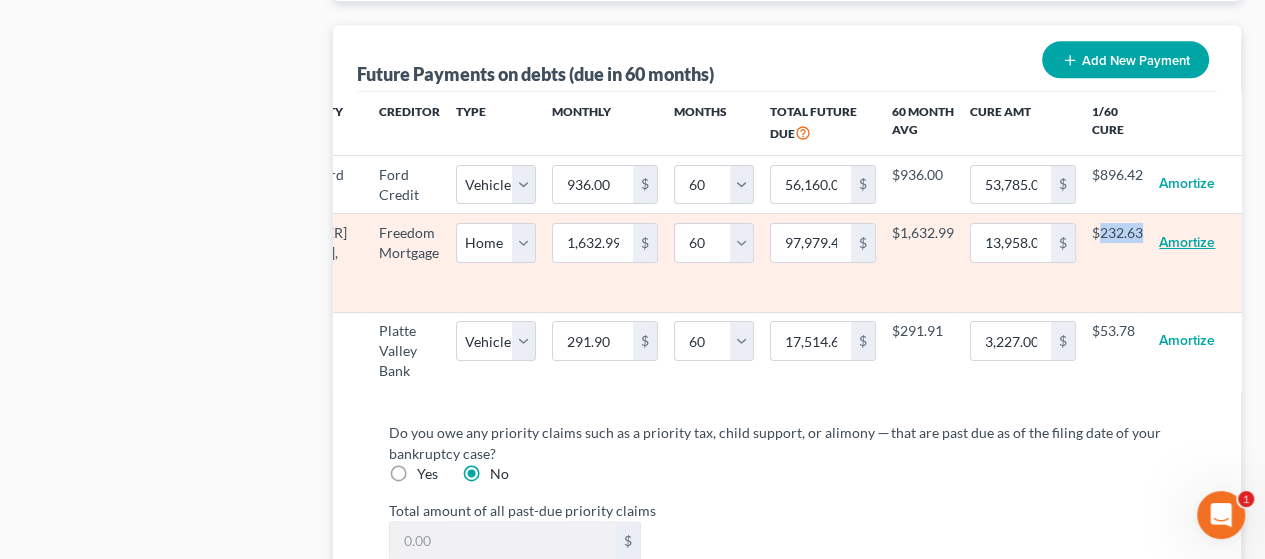 click on "Amortize" at bounding box center (1187, 243) 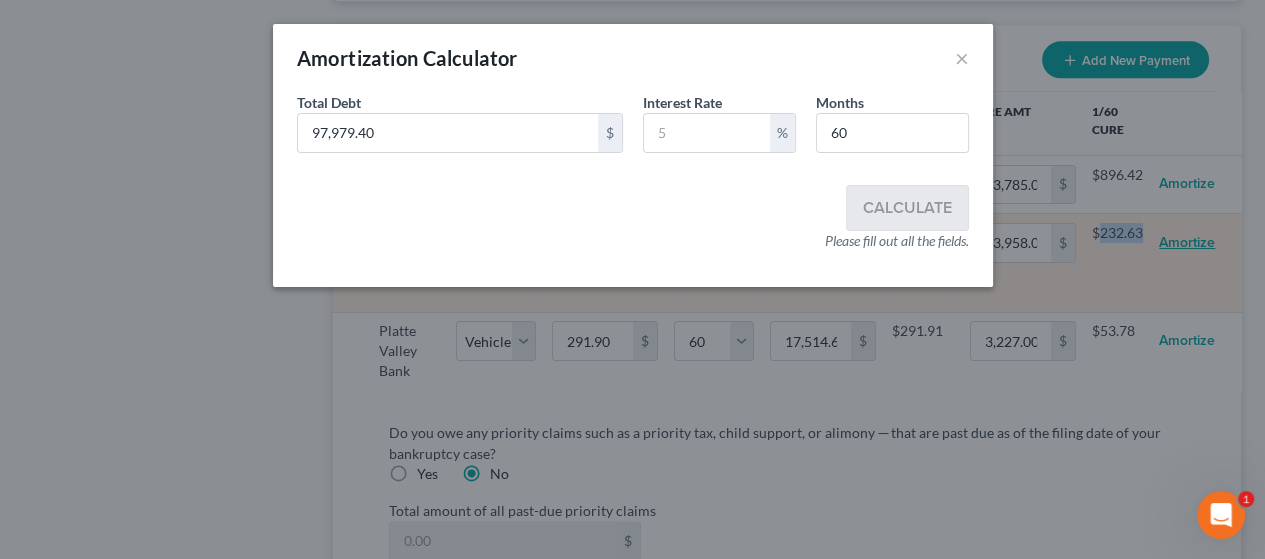 scroll, scrollTop: 0, scrollLeft: 111, axis: horizontal 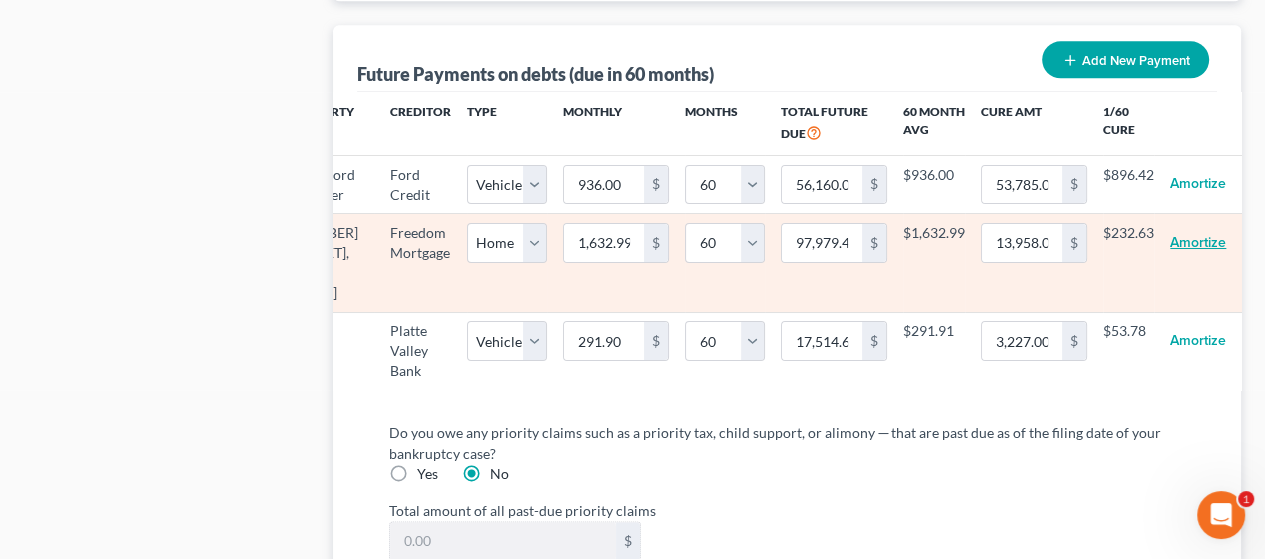 click on "Amortize" at bounding box center [1198, 243] 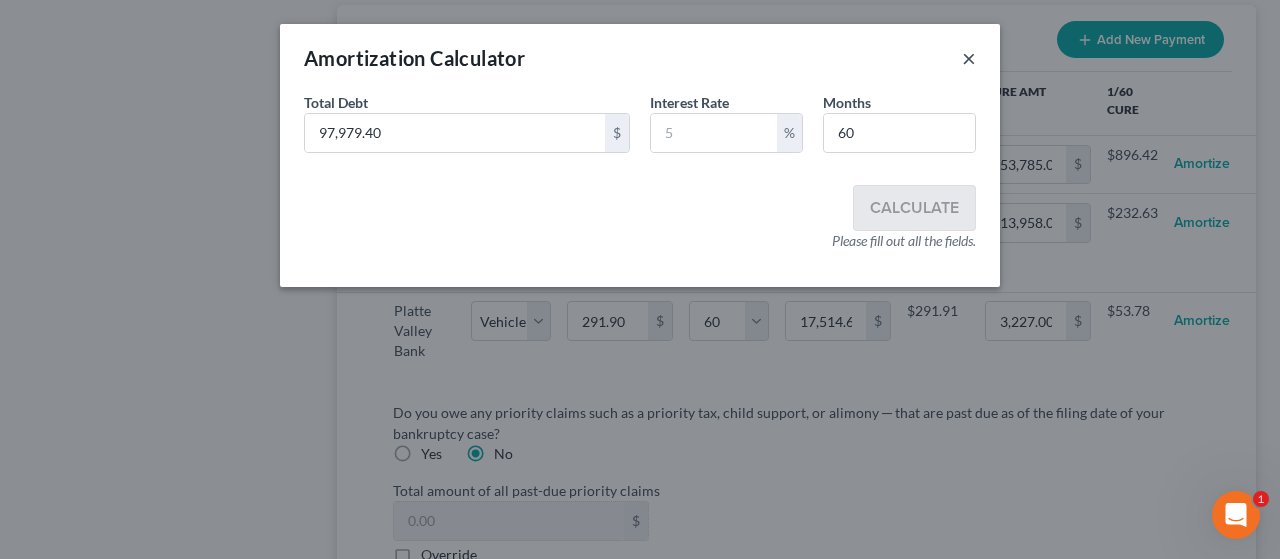 click on "×" at bounding box center (969, 58) 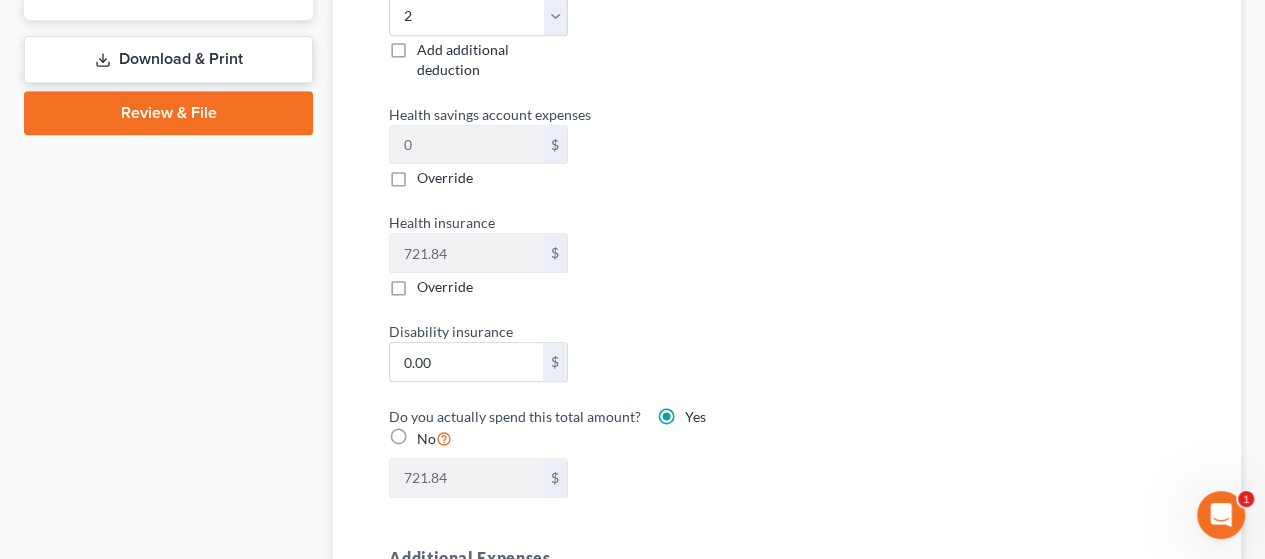 scroll, scrollTop: 1031, scrollLeft: 0, axis: vertical 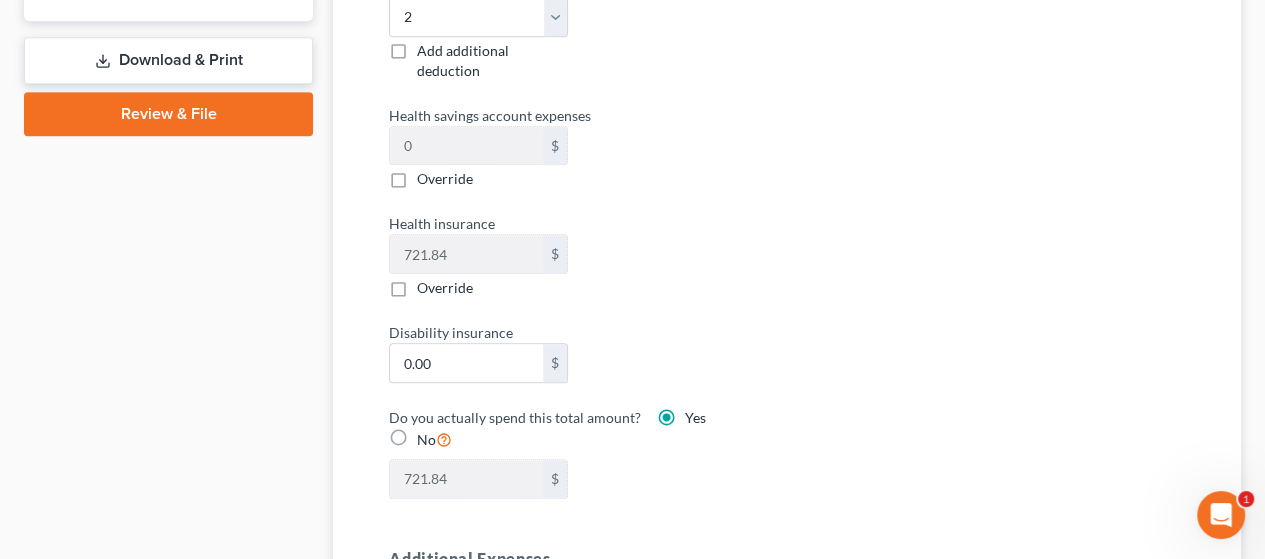 click on "Download & Print" at bounding box center [168, 60] 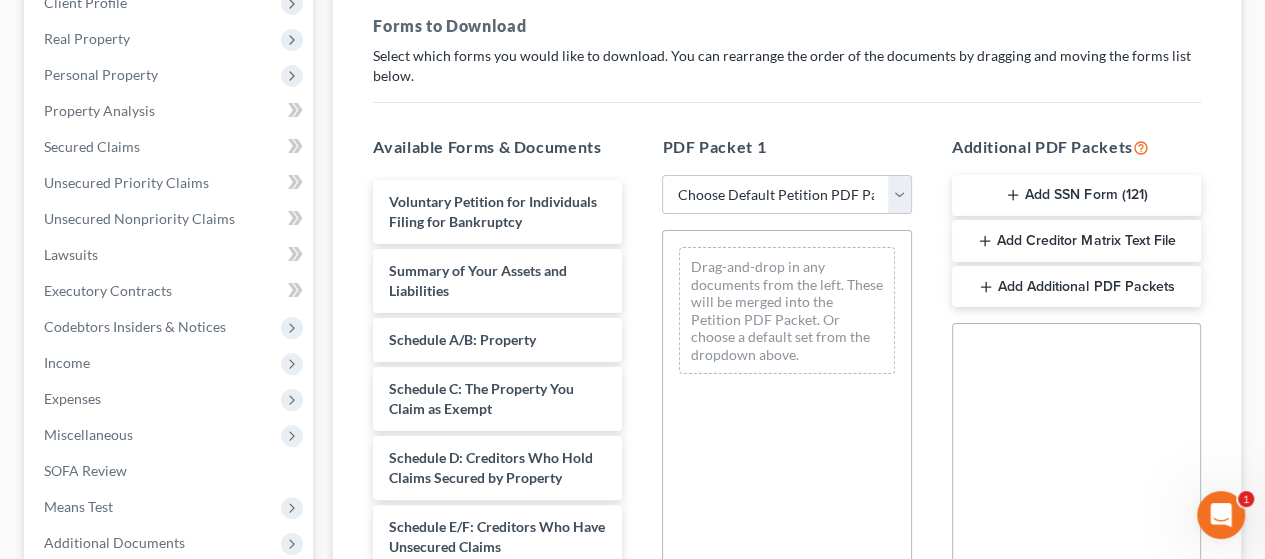 scroll, scrollTop: 400, scrollLeft: 0, axis: vertical 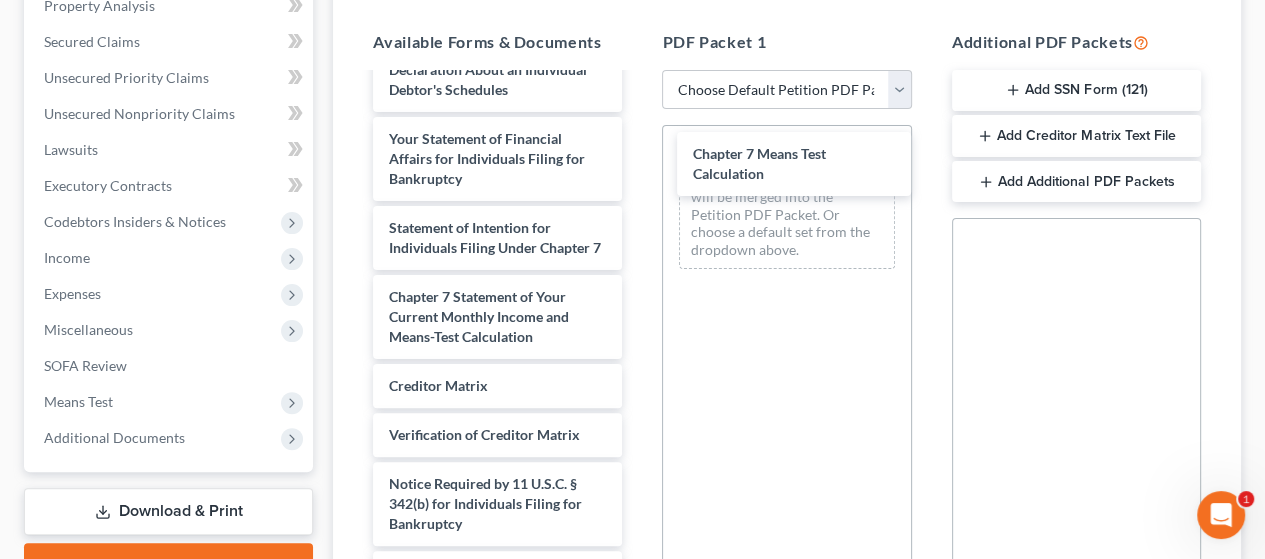 drag, startPoint x: 512, startPoint y: 326, endPoint x: 803, endPoint y: 187, distance: 322.4934 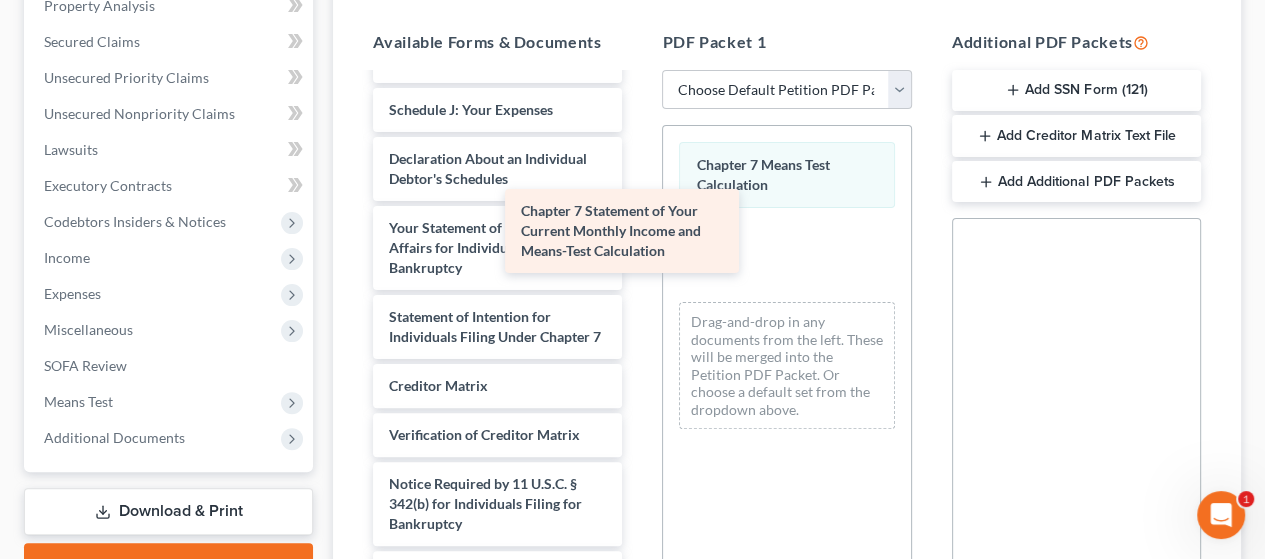scroll, scrollTop: 608, scrollLeft: 0, axis: vertical 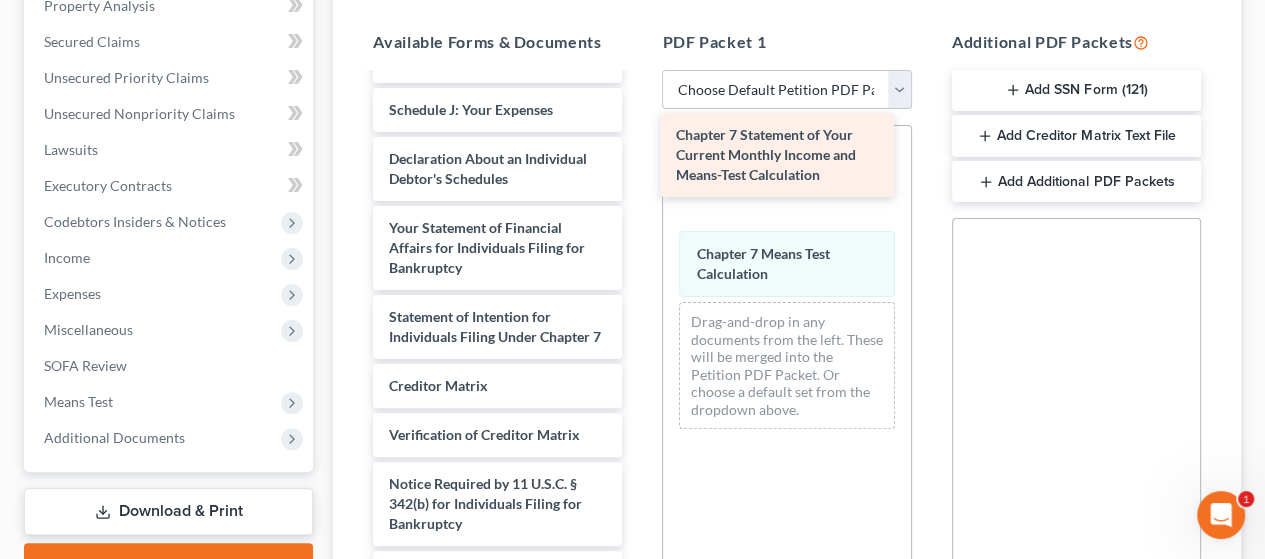 drag, startPoint x: 548, startPoint y: 311, endPoint x: 843, endPoint y: 157, distance: 332.7777 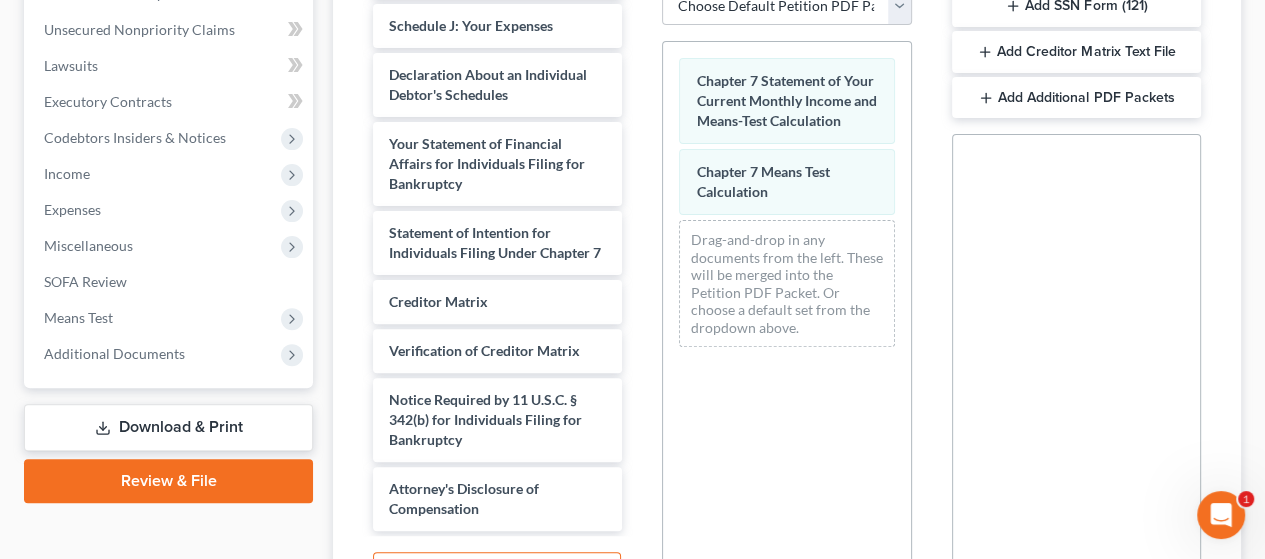 scroll, scrollTop: 694, scrollLeft: 0, axis: vertical 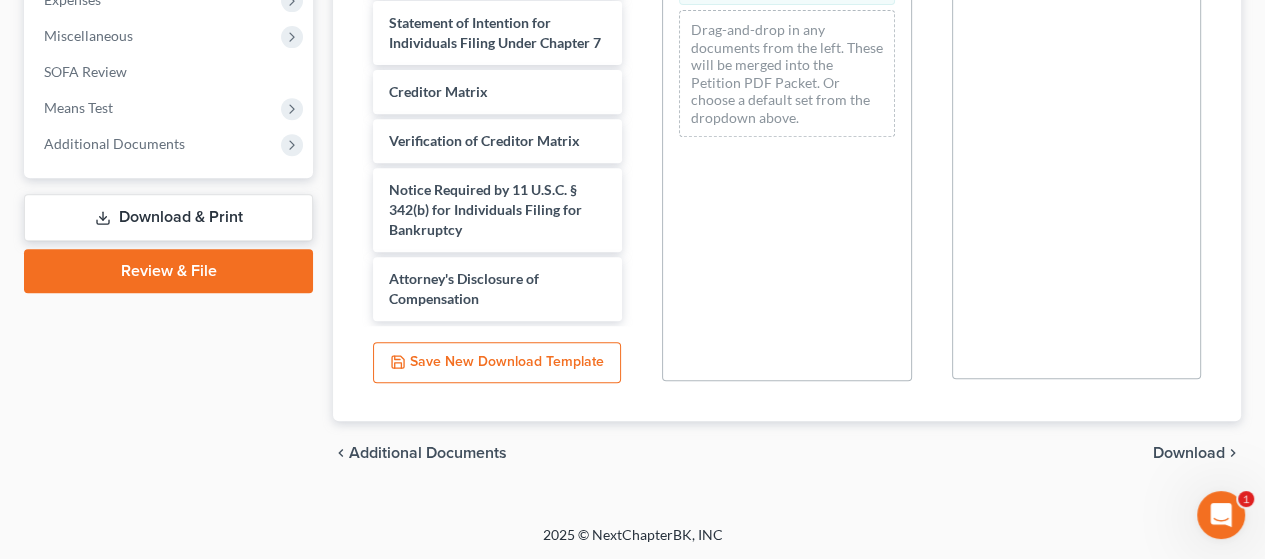 click on "Download" at bounding box center (1189, 453) 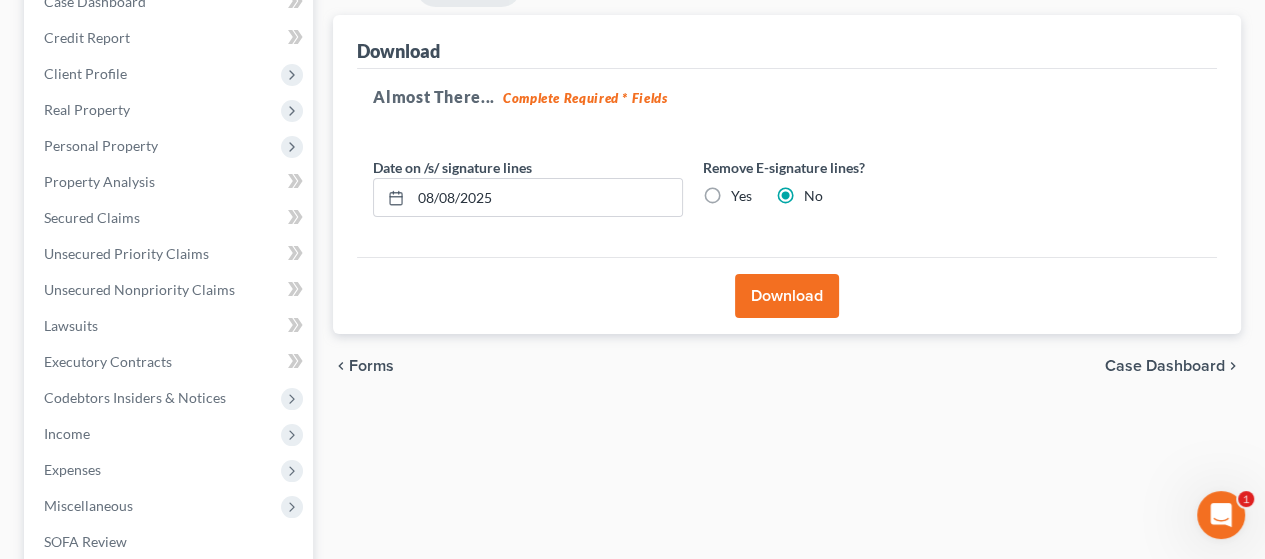 scroll, scrollTop: 202, scrollLeft: 0, axis: vertical 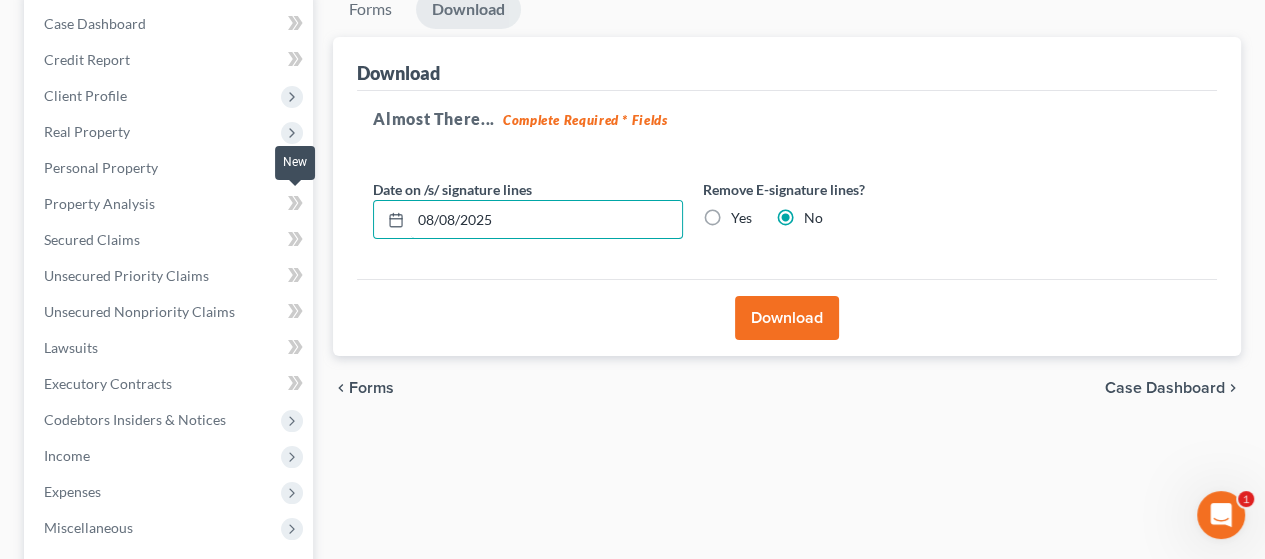 drag, startPoint x: 584, startPoint y: 215, endPoint x: 278, endPoint y: 199, distance: 306.41803 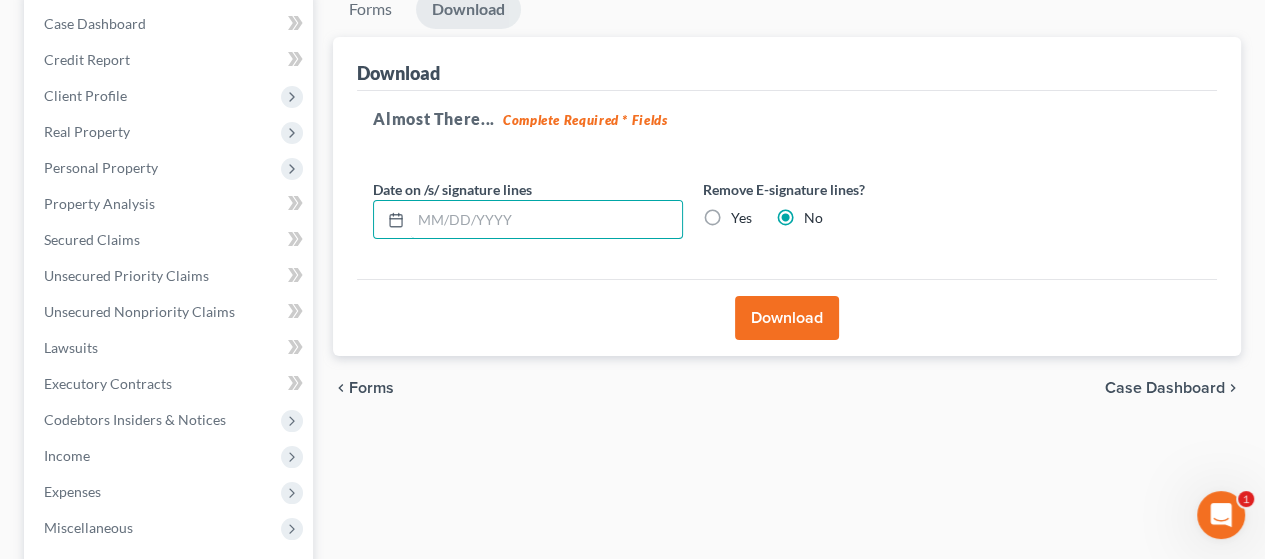 type 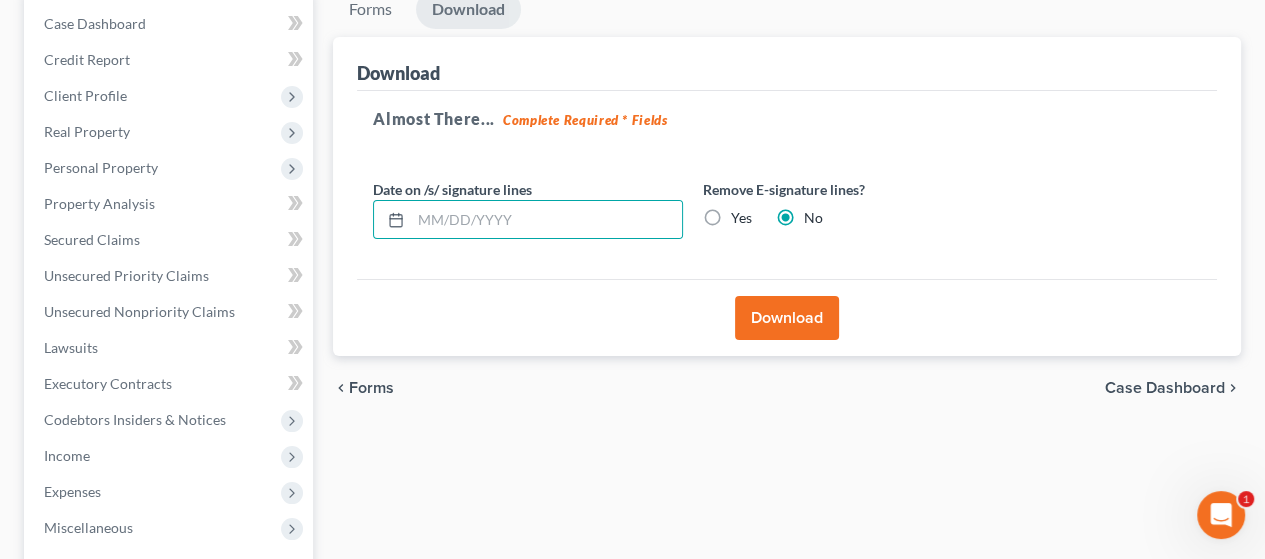 drag, startPoint x: 715, startPoint y: 216, endPoint x: 748, endPoint y: 252, distance: 48.83646 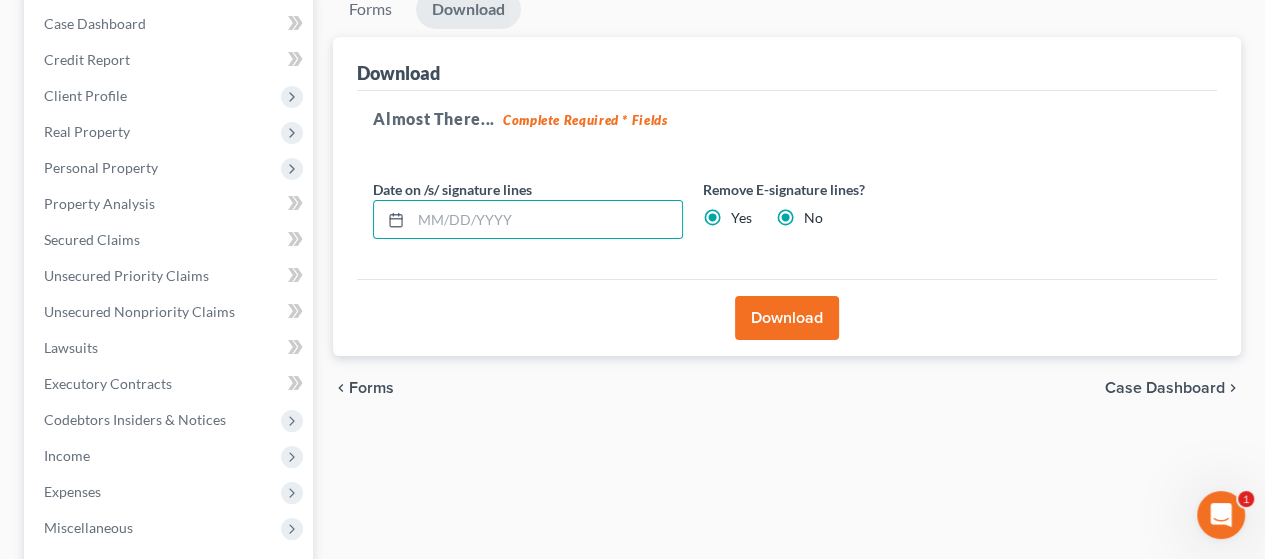 radio on "false" 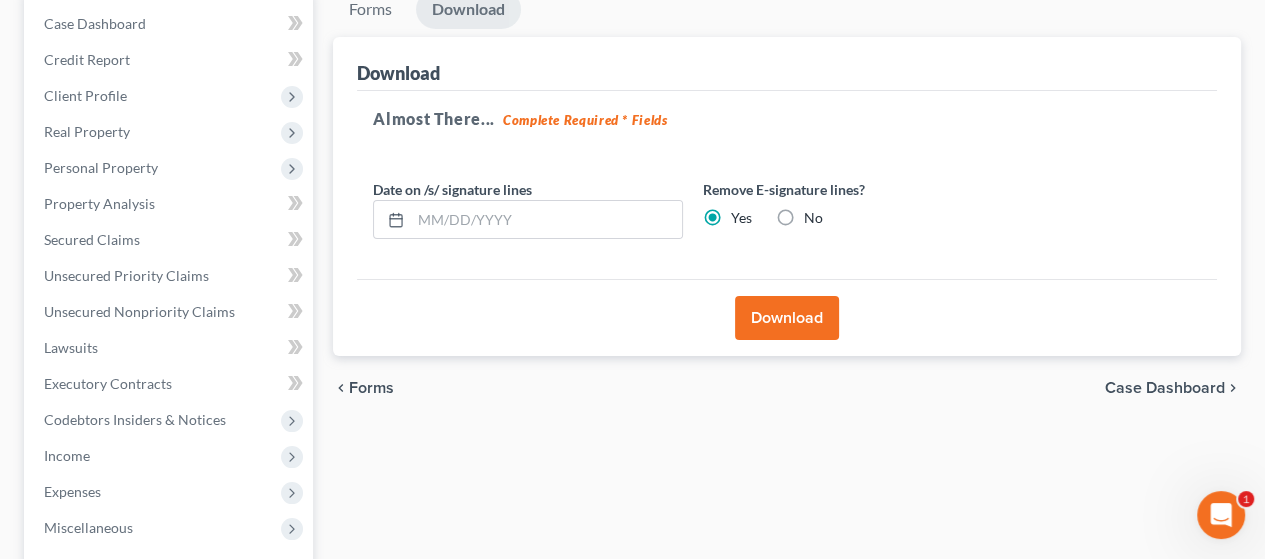click on "Download" at bounding box center [787, 318] 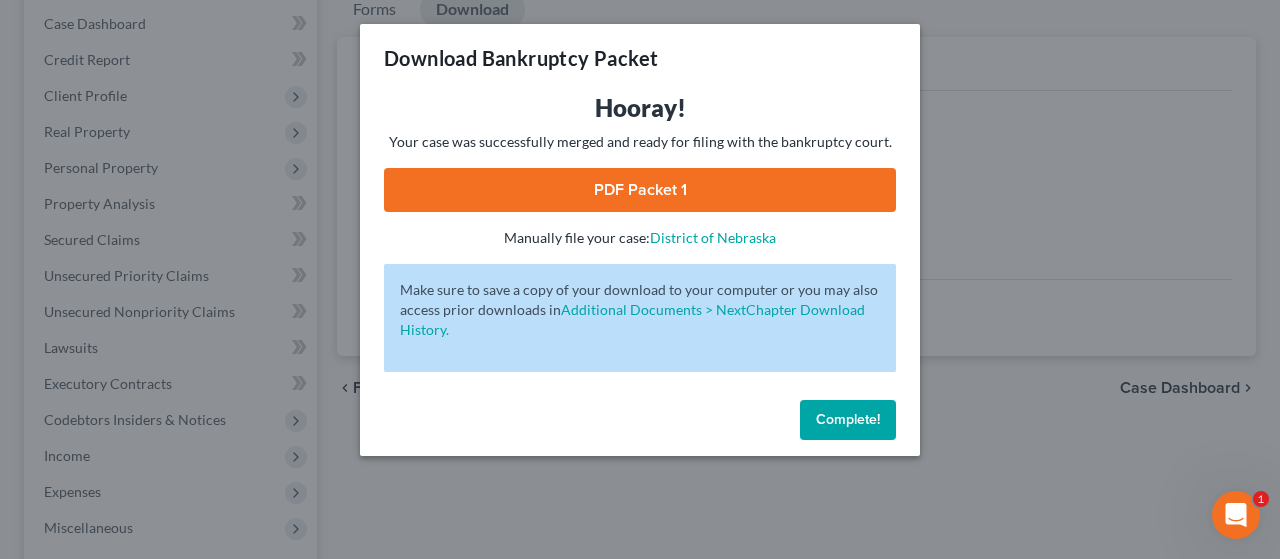 click on "PDF Packet 1" at bounding box center [640, 190] 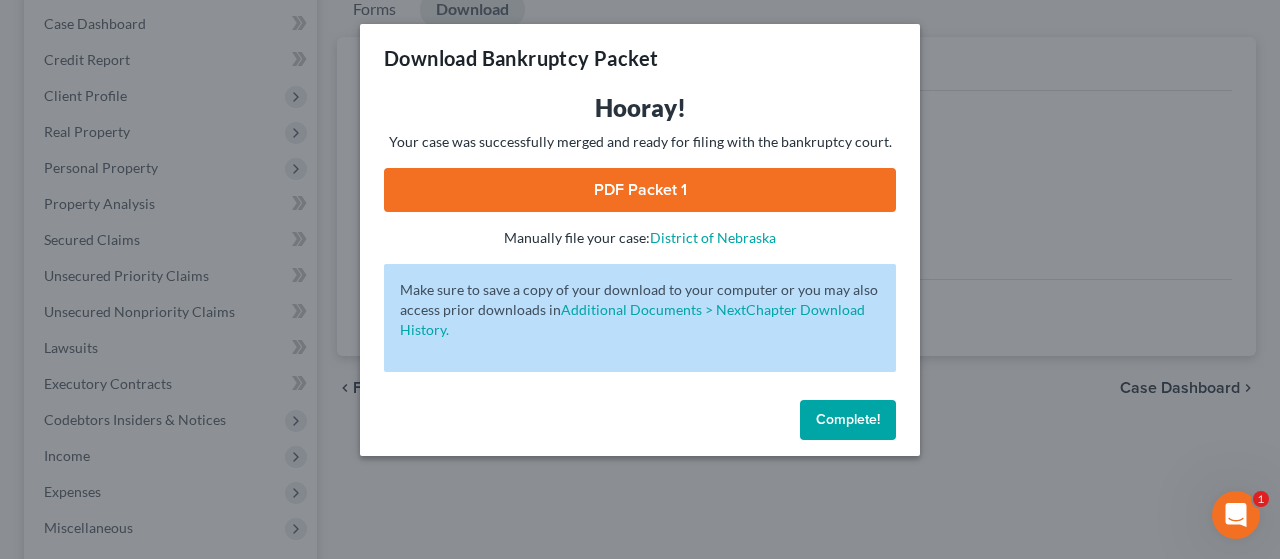 click on "Complete!" at bounding box center (848, 419) 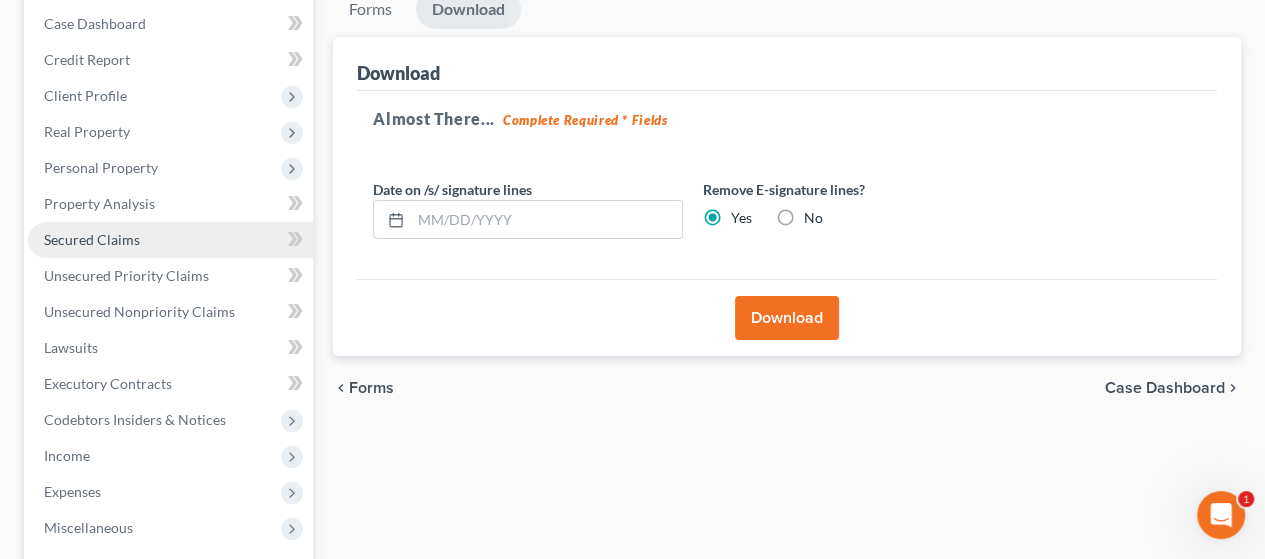 click on "Secured Claims" at bounding box center (92, 239) 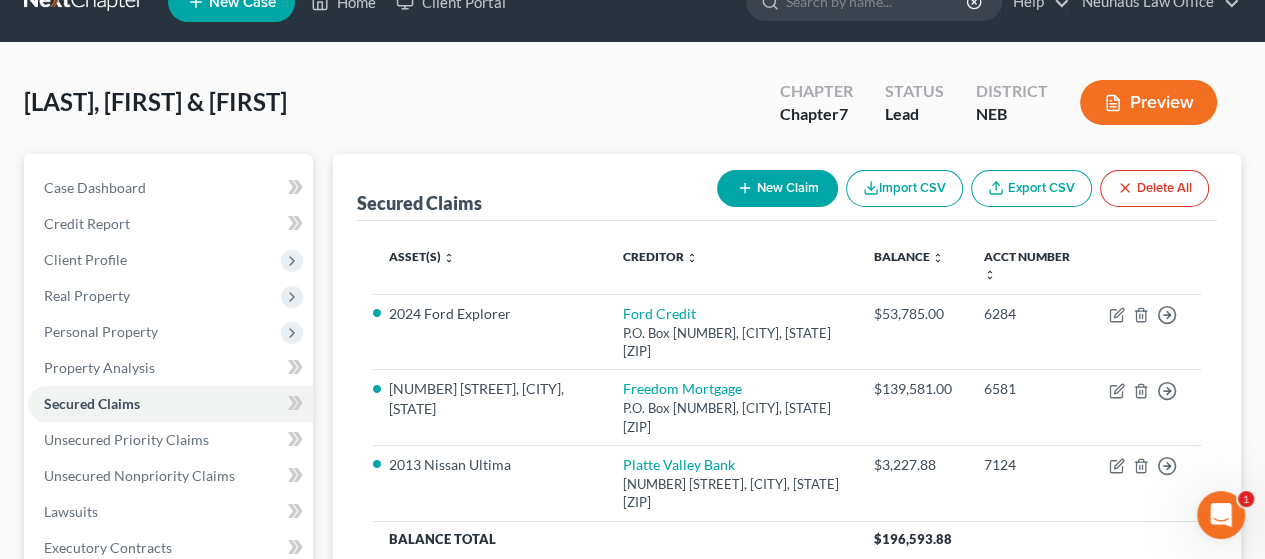 scroll, scrollTop: 0, scrollLeft: 0, axis: both 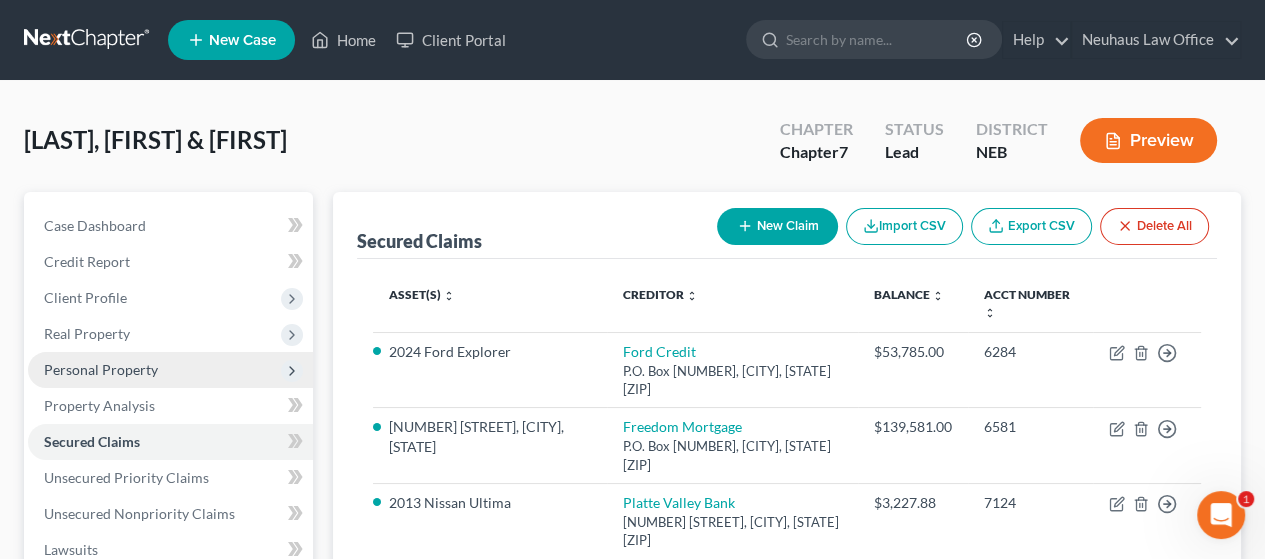 click on "Personal Property" at bounding box center (101, 369) 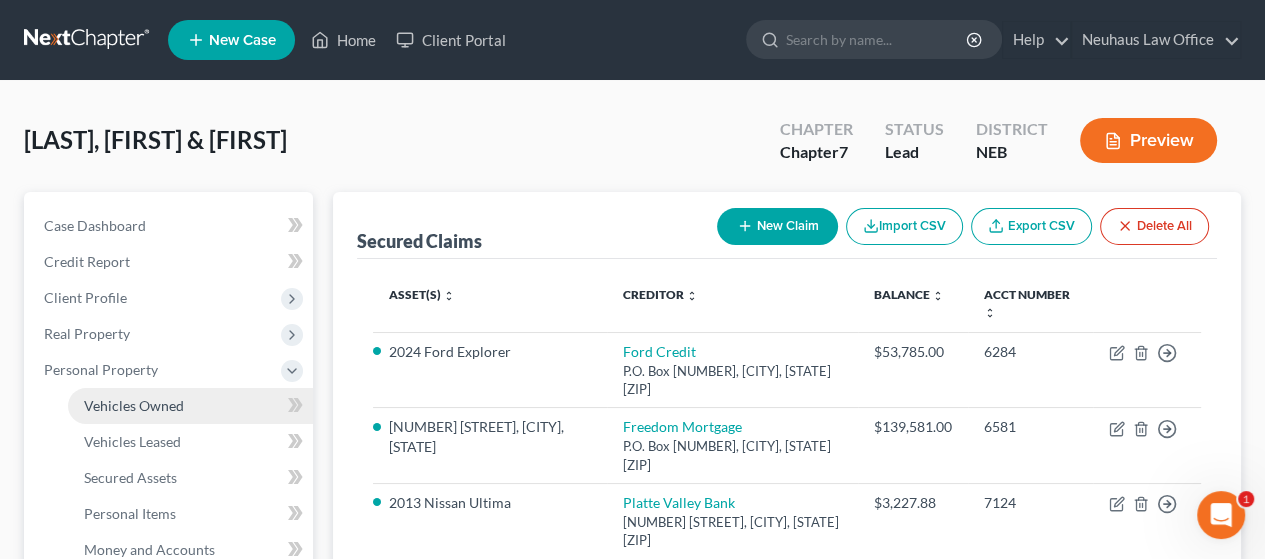 click on "Vehicles Owned" at bounding box center [134, 405] 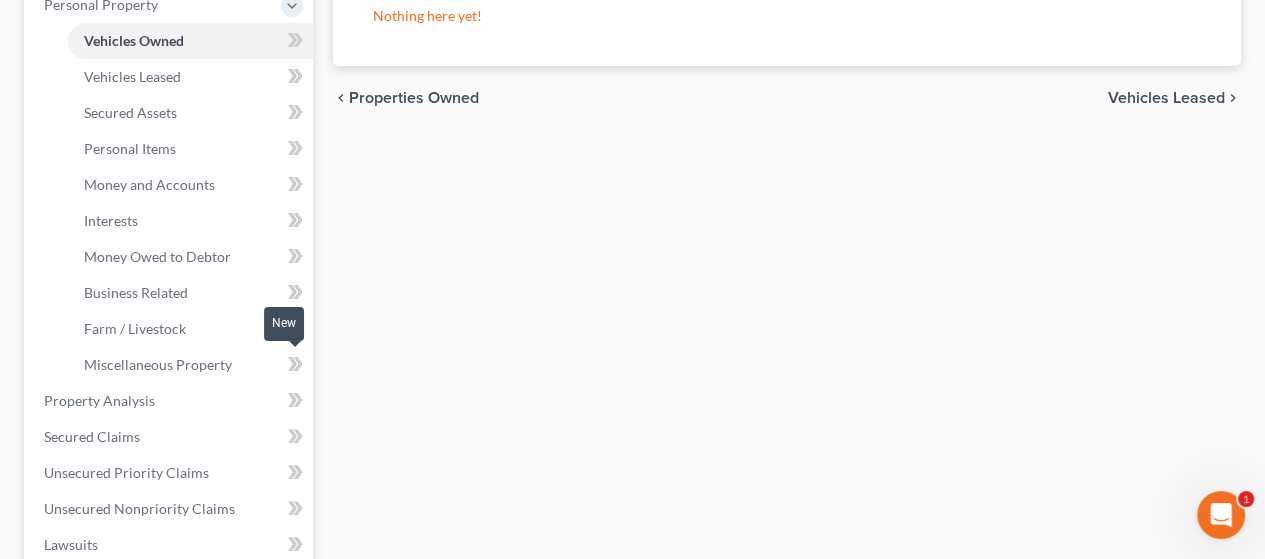 scroll, scrollTop: 400, scrollLeft: 0, axis: vertical 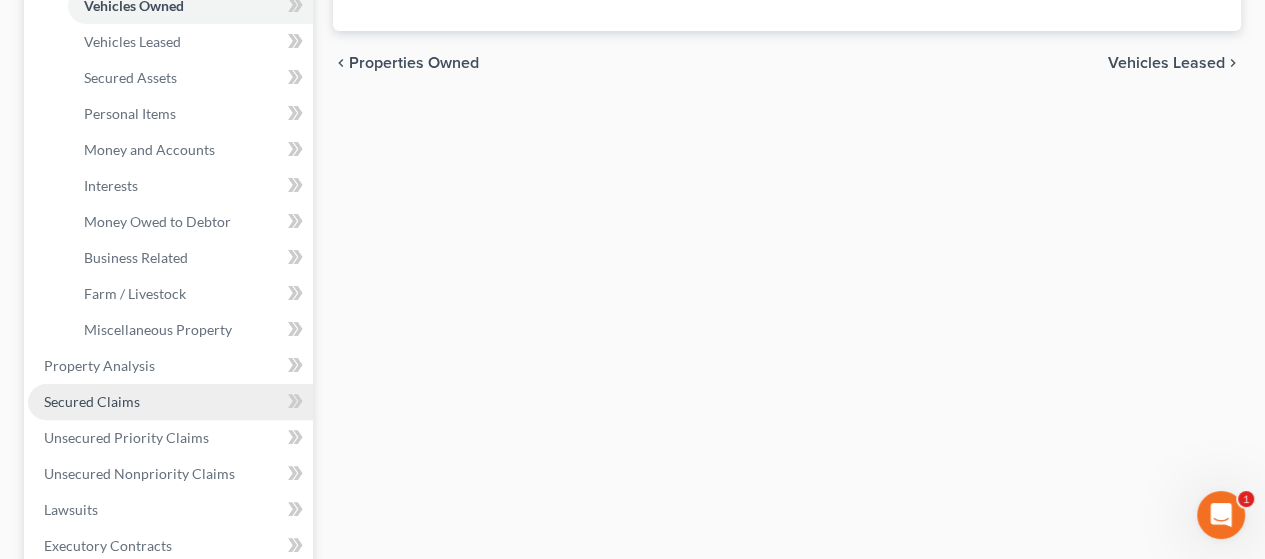 click on "Secured Claims" at bounding box center [170, 402] 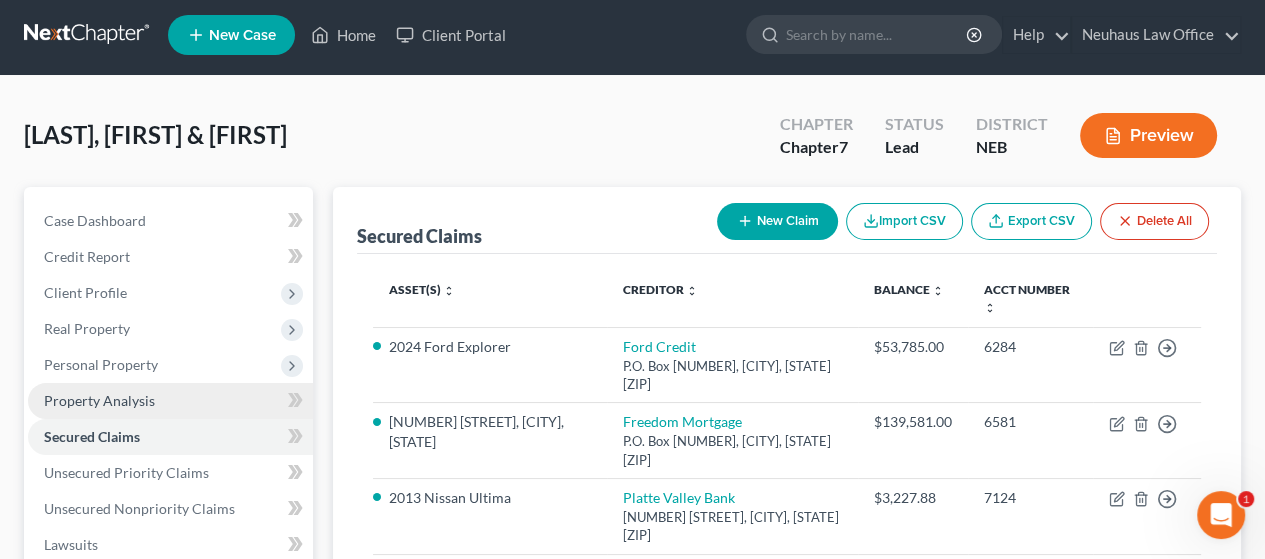 scroll, scrollTop: 0, scrollLeft: 0, axis: both 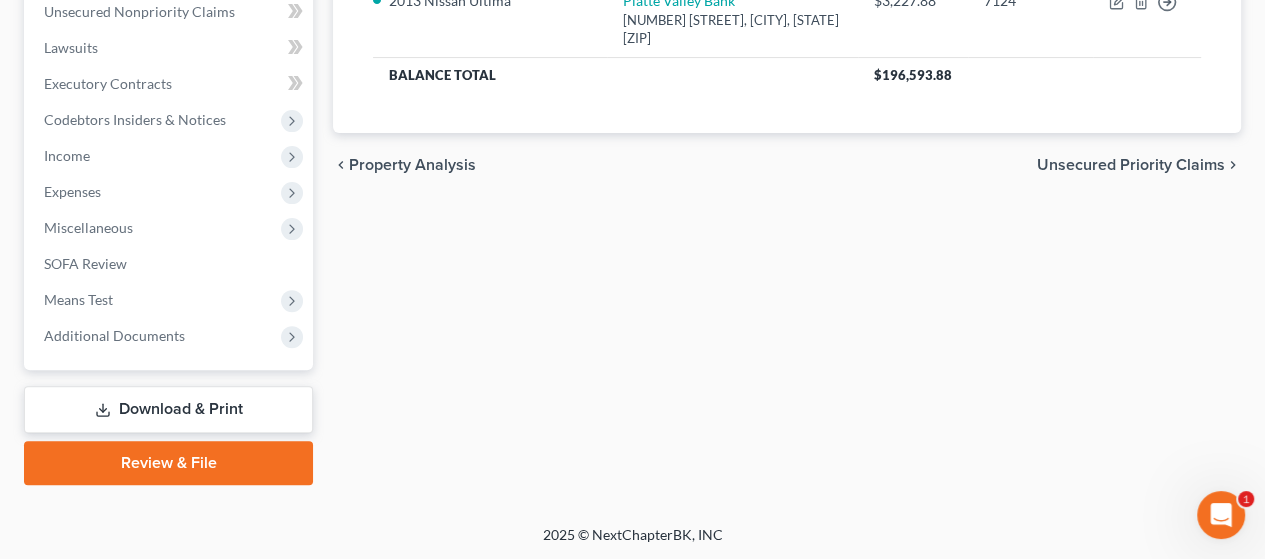 click on "Download & Print" at bounding box center [168, 409] 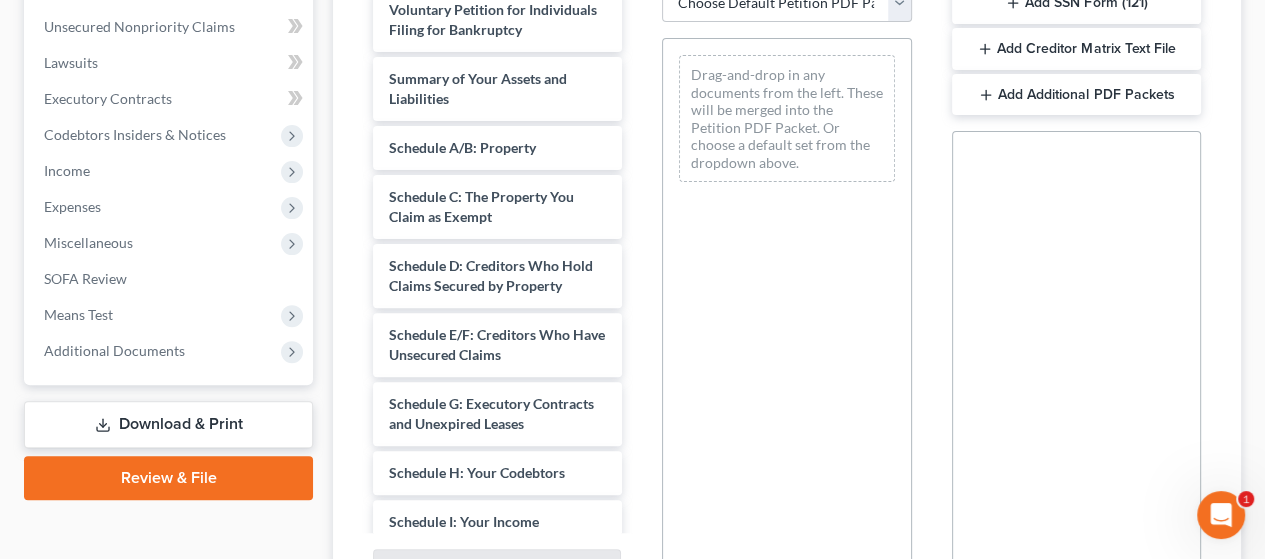 scroll, scrollTop: 500, scrollLeft: 0, axis: vertical 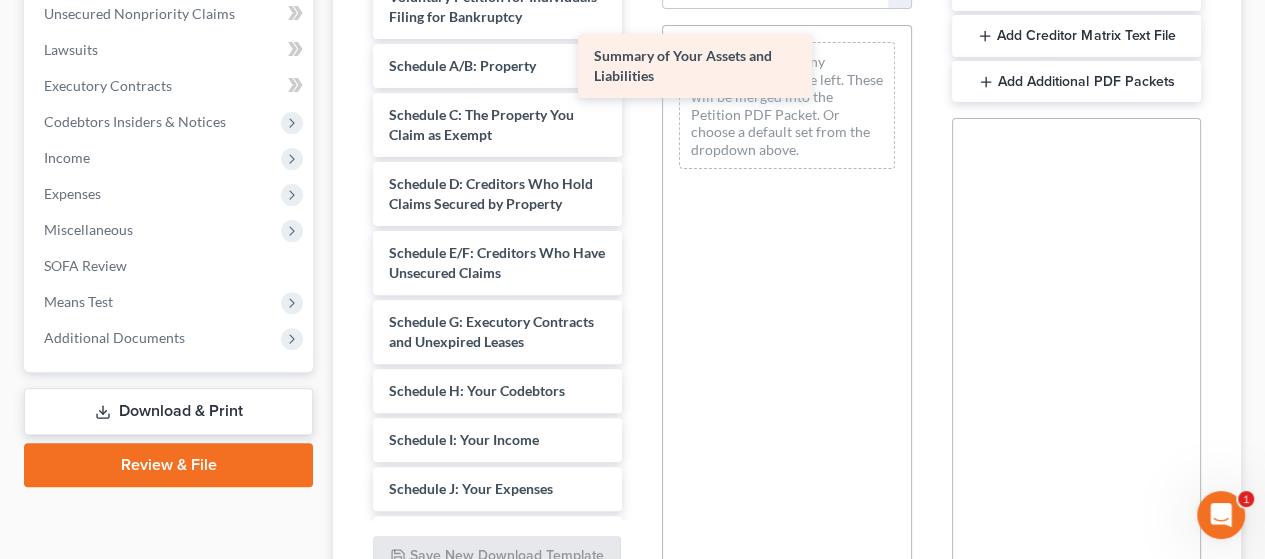 drag, startPoint x: 512, startPoint y: 99, endPoint x: 784, endPoint y: 81, distance: 272.59494 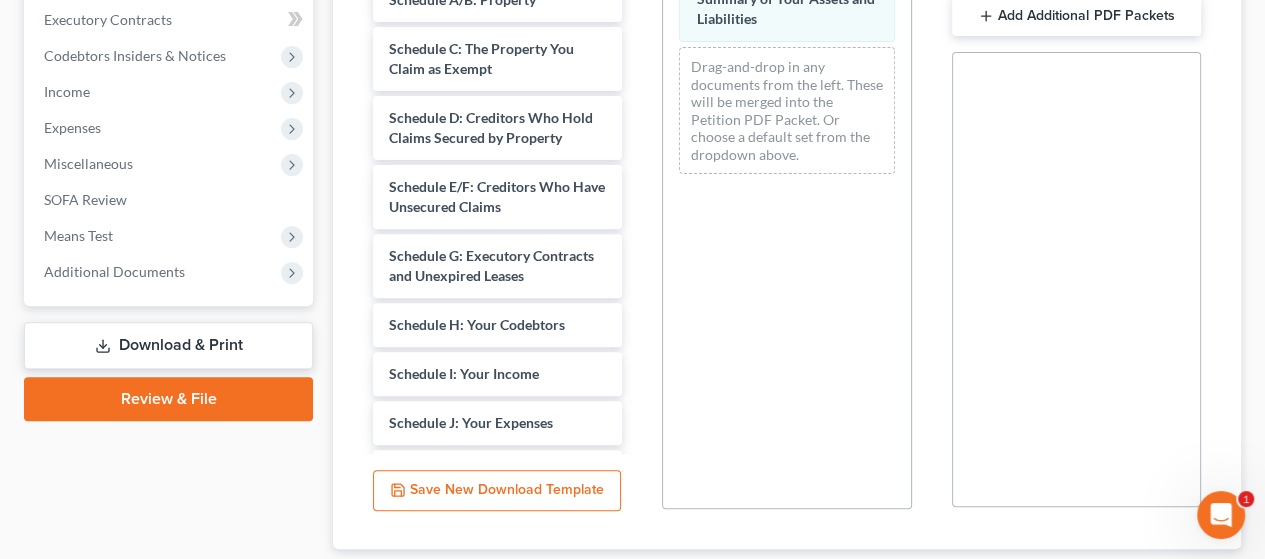 scroll, scrollTop: 694, scrollLeft: 0, axis: vertical 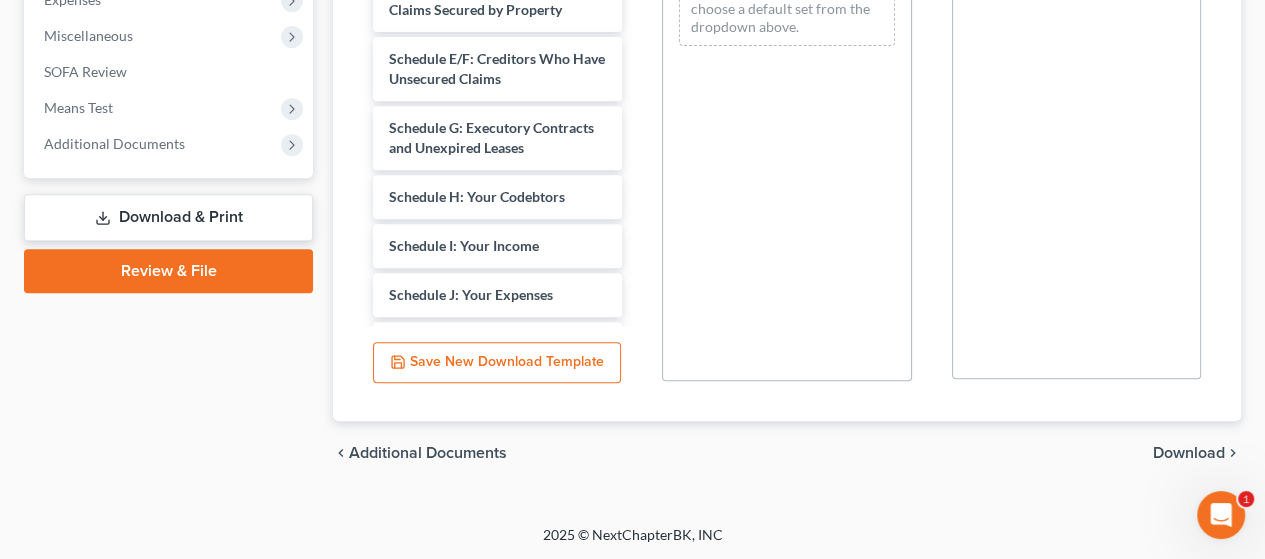 click on "Download" at bounding box center [1189, 453] 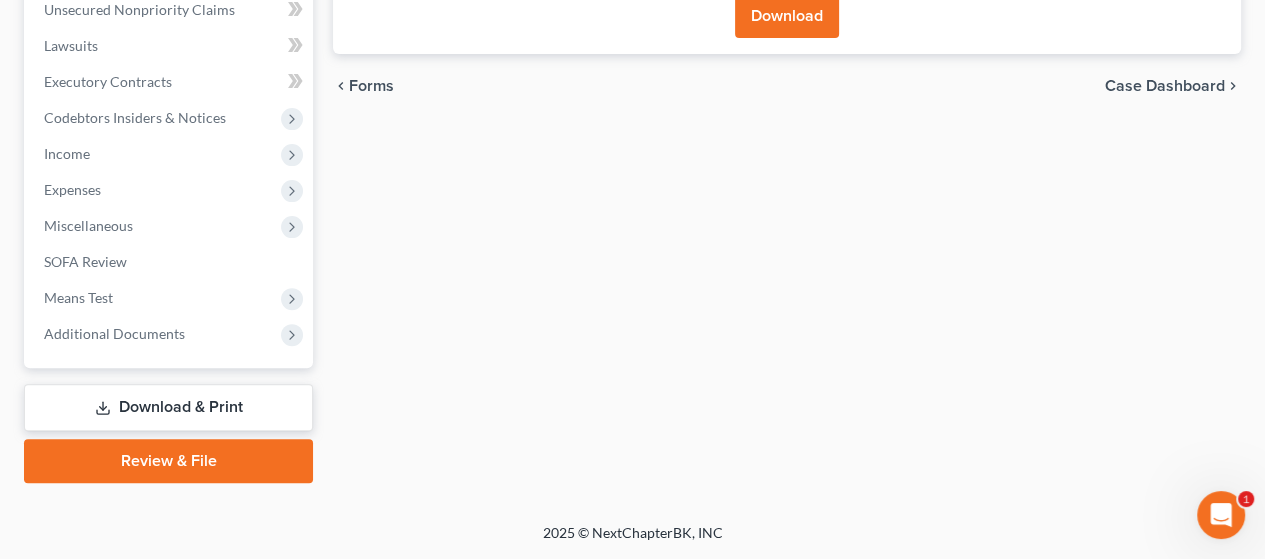 scroll, scrollTop: 502, scrollLeft: 0, axis: vertical 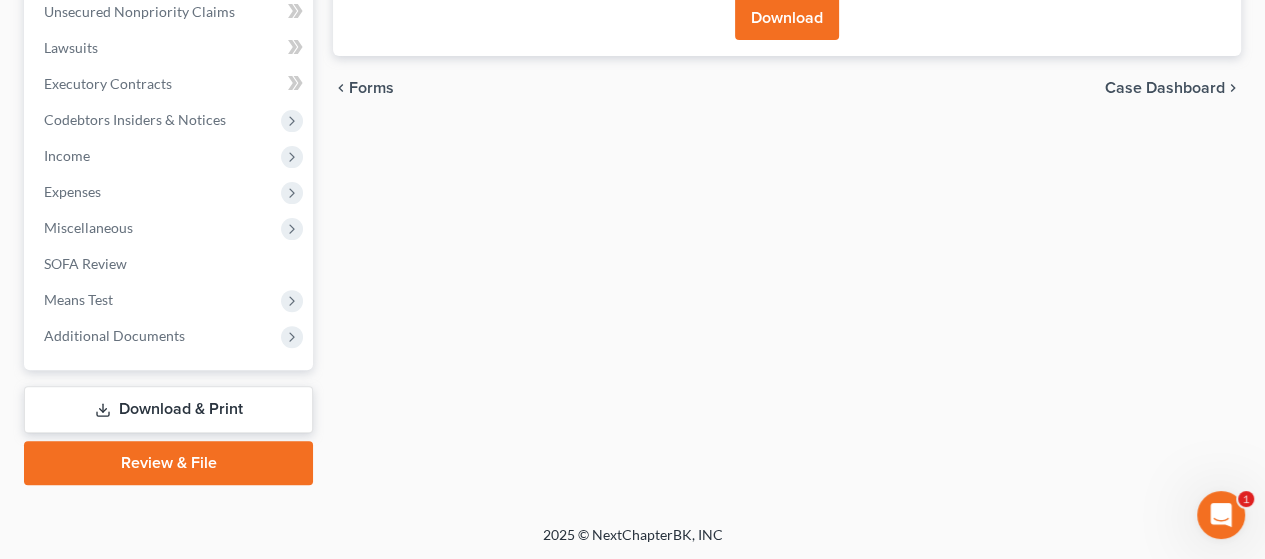 click on "Download" at bounding box center [787, 18] 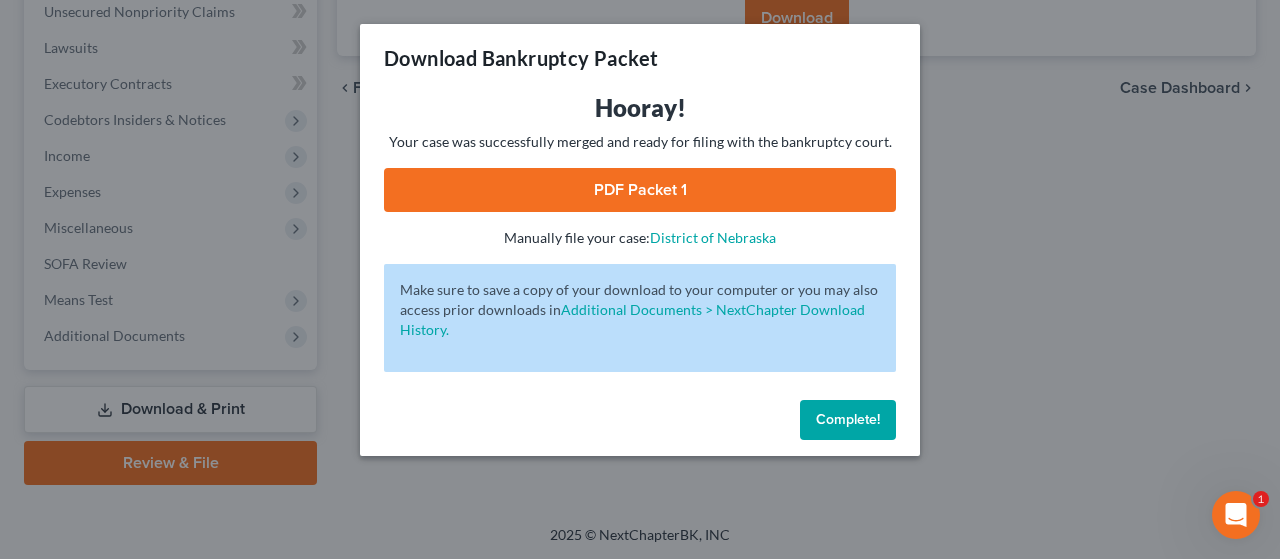 click on "PDF Packet 1" at bounding box center (640, 190) 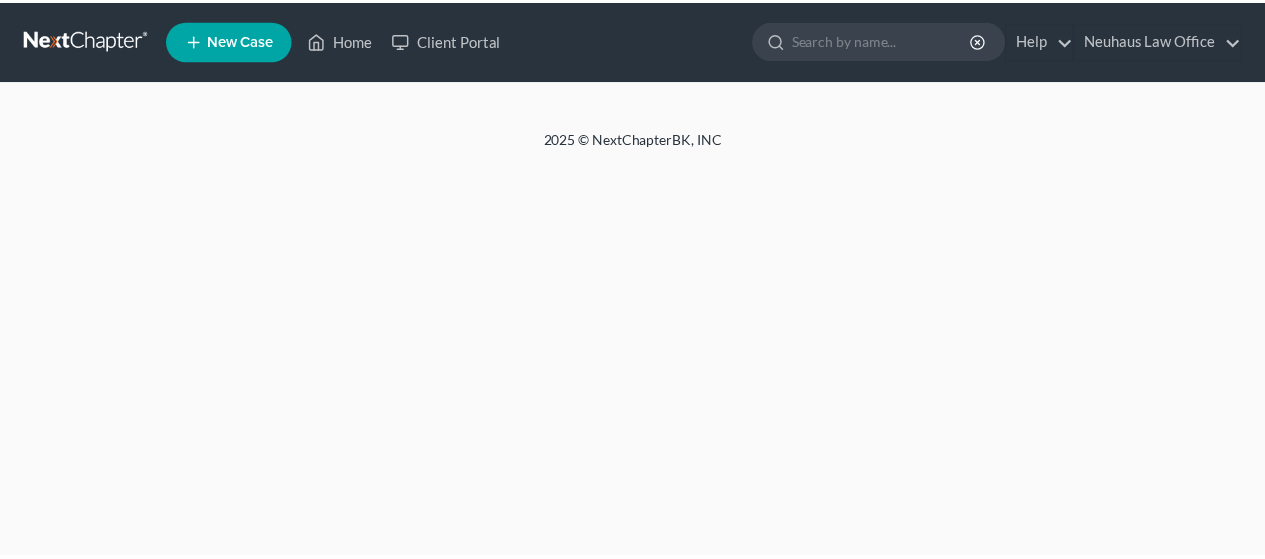 scroll, scrollTop: 0, scrollLeft: 0, axis: both 